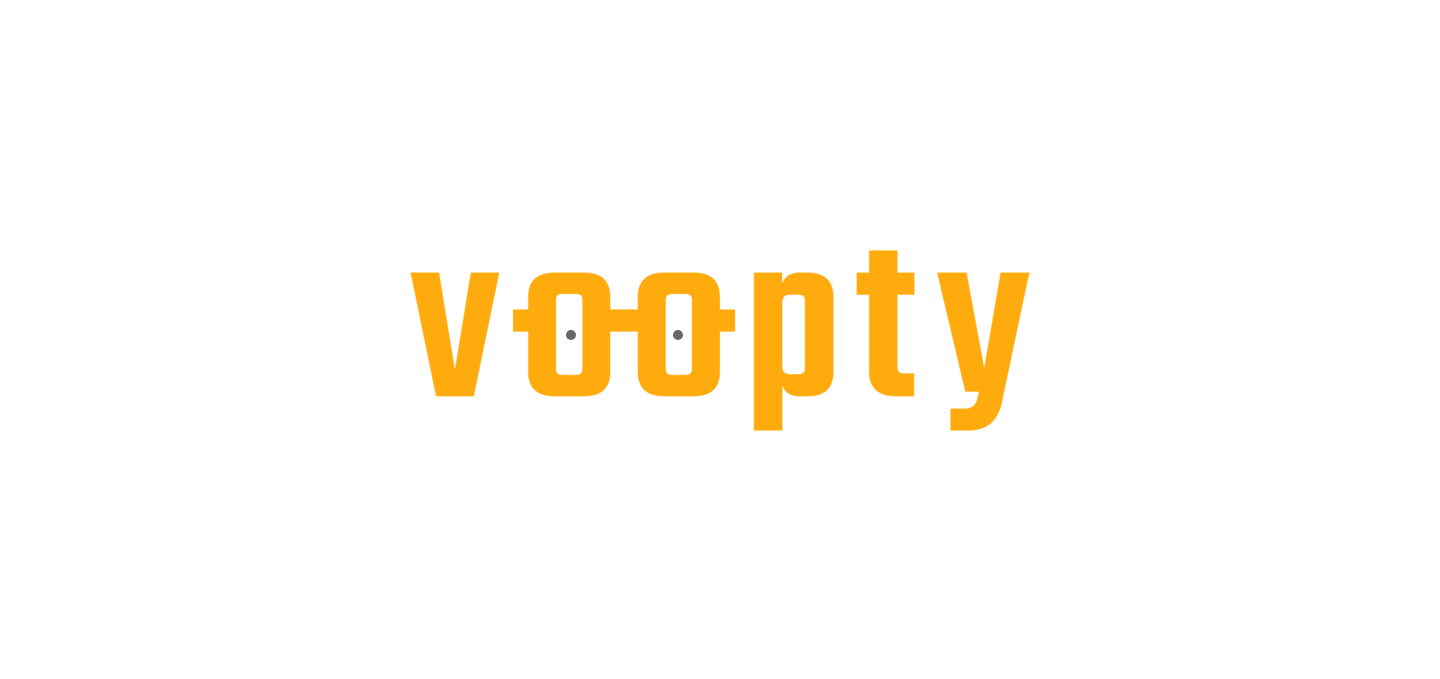 scroll, scrollTop: 0, scrollLeft: 0, axis: both 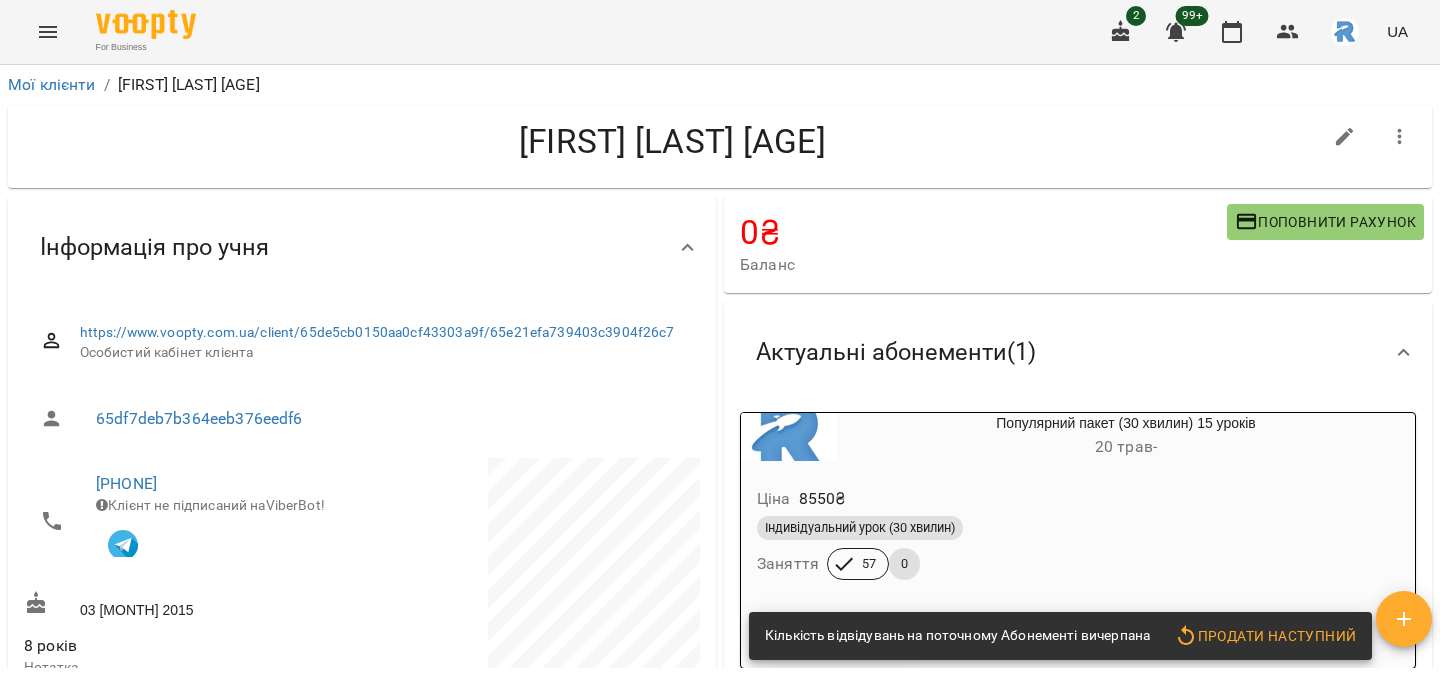 click at bounding box center [48, 32] 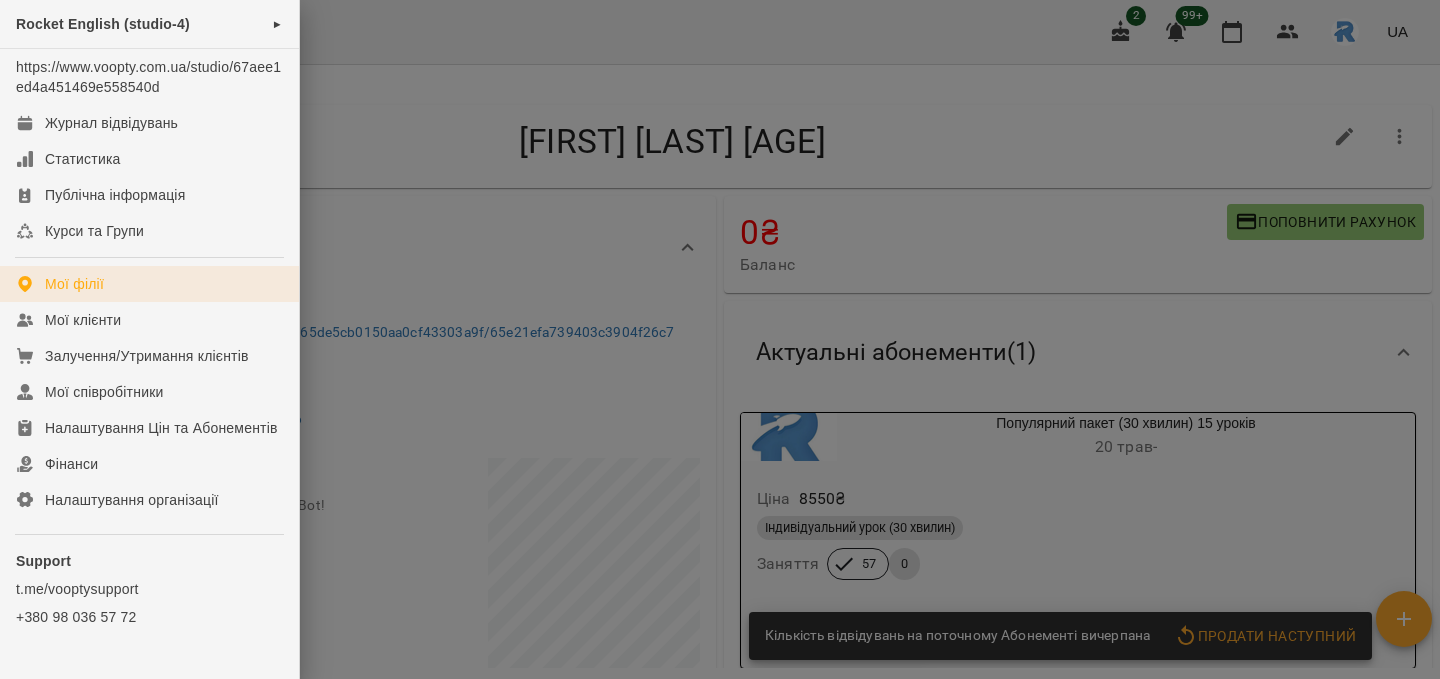 click on "Мої філії" at bounding box center (149, 284) 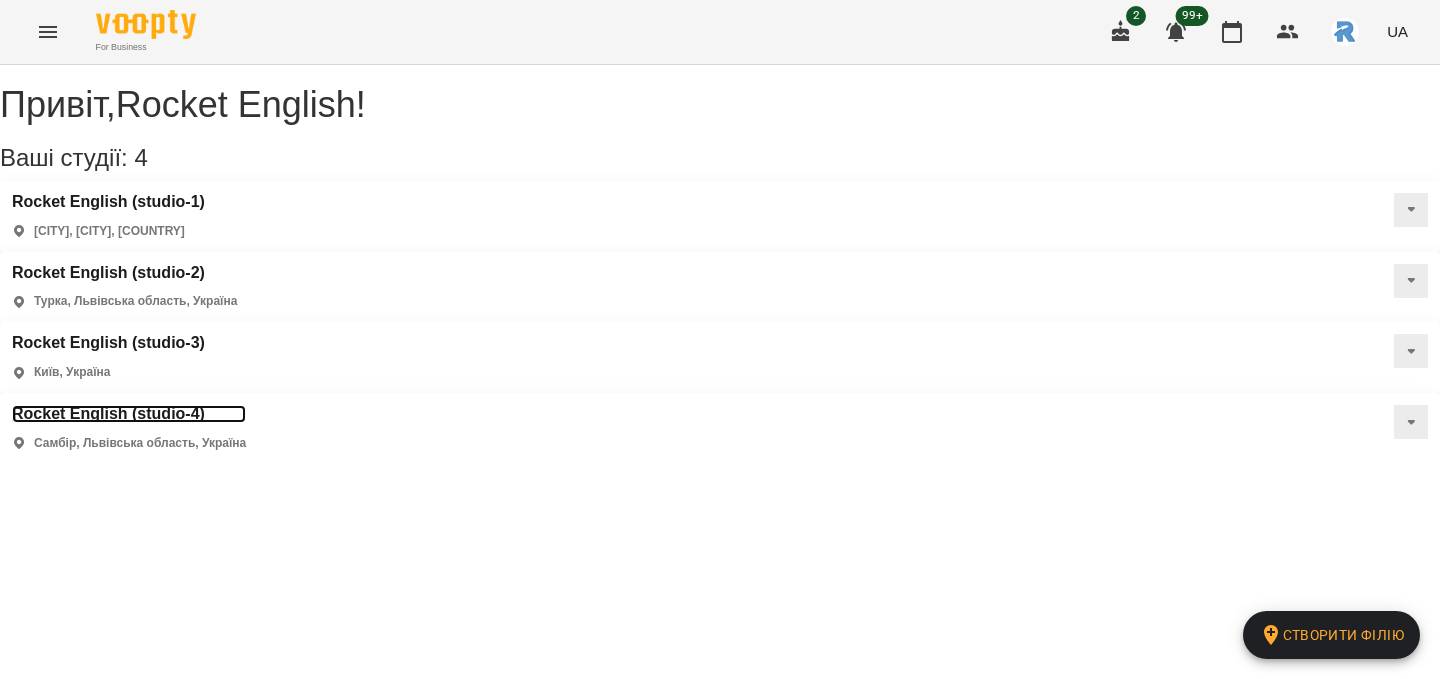 click on "Rocket English (studio-4)" at bounding box center (129, 414) 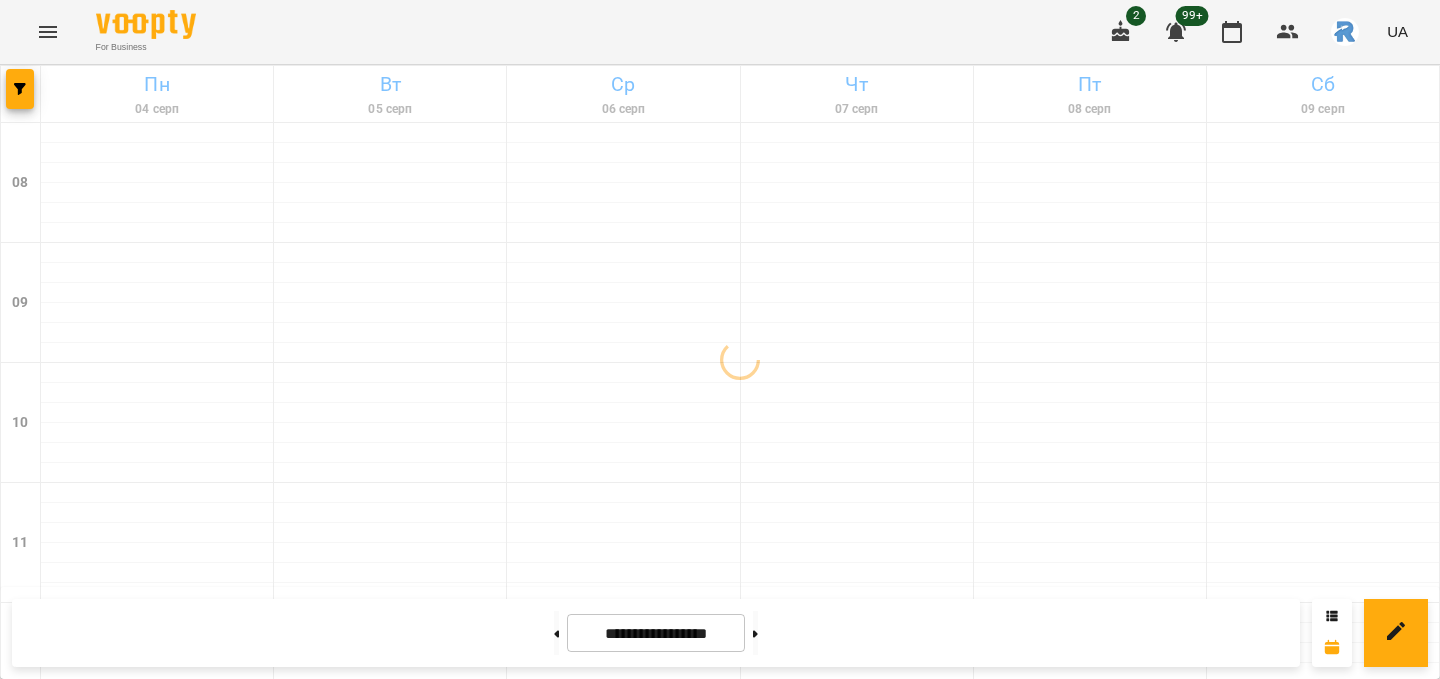 click at bounding box center [21, 94] 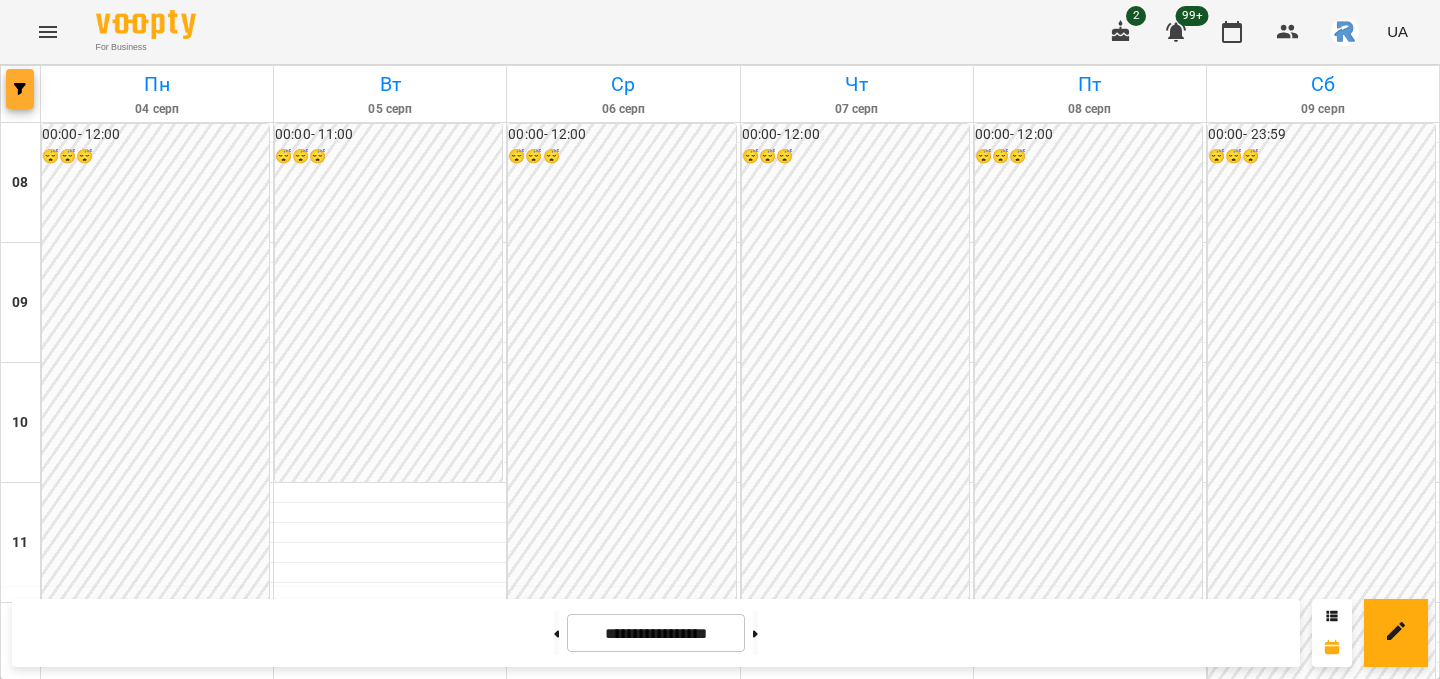click 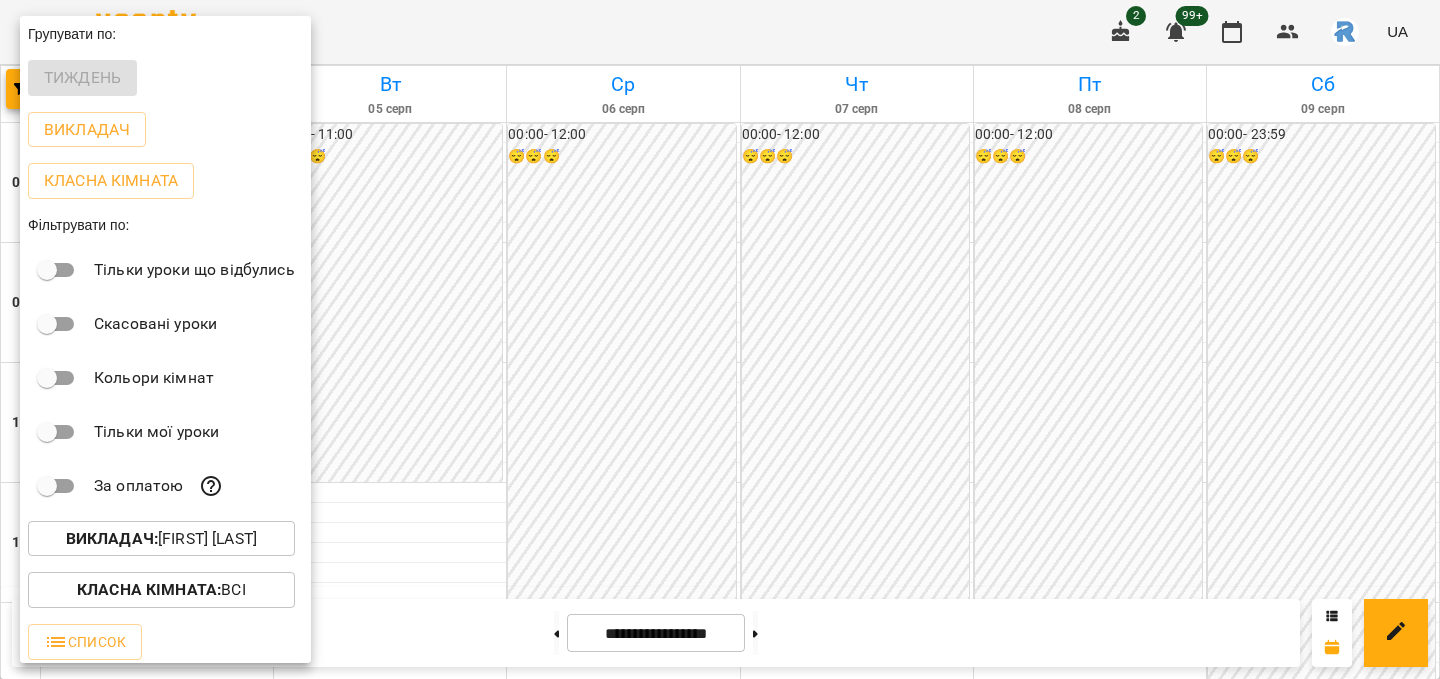 click on "Викладач :  [FIRST] [LAST]" at bounding box center (161, 539) 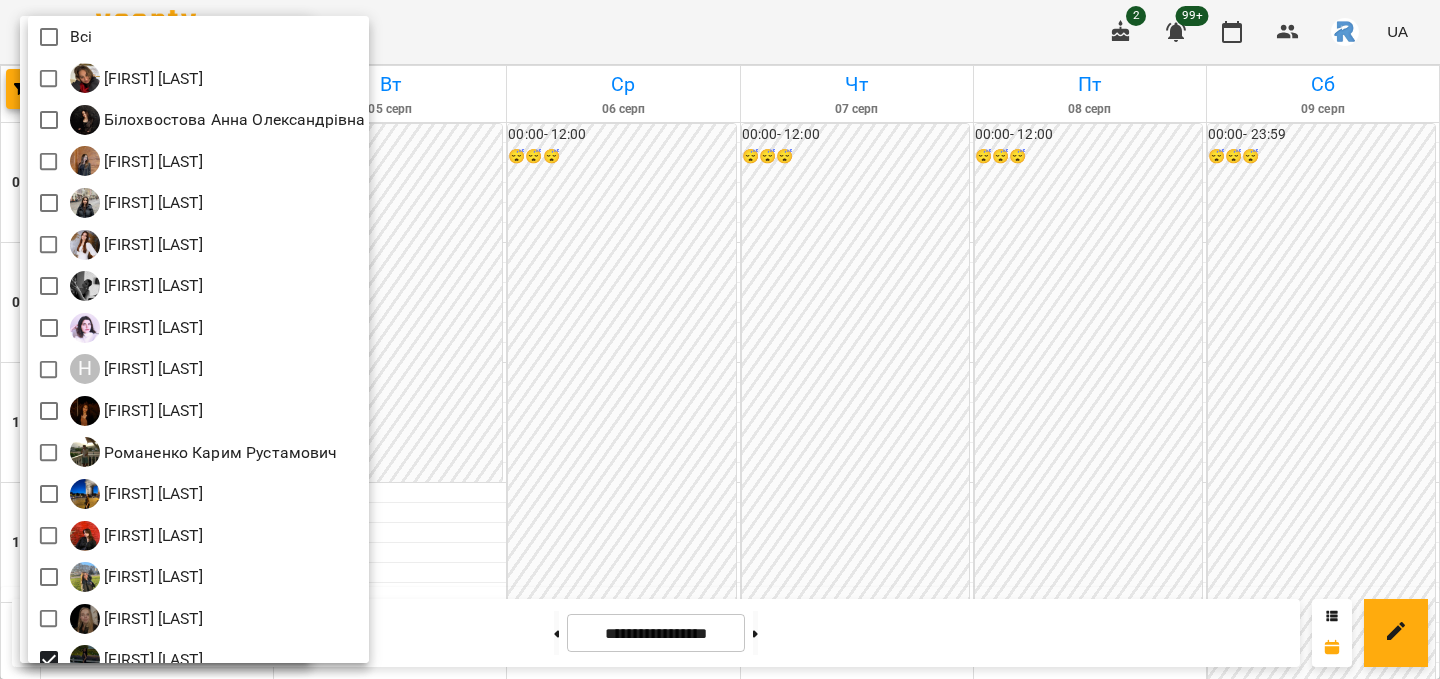 scroll, scrollTop: 22, scrollLeft: 0, axis: vertical 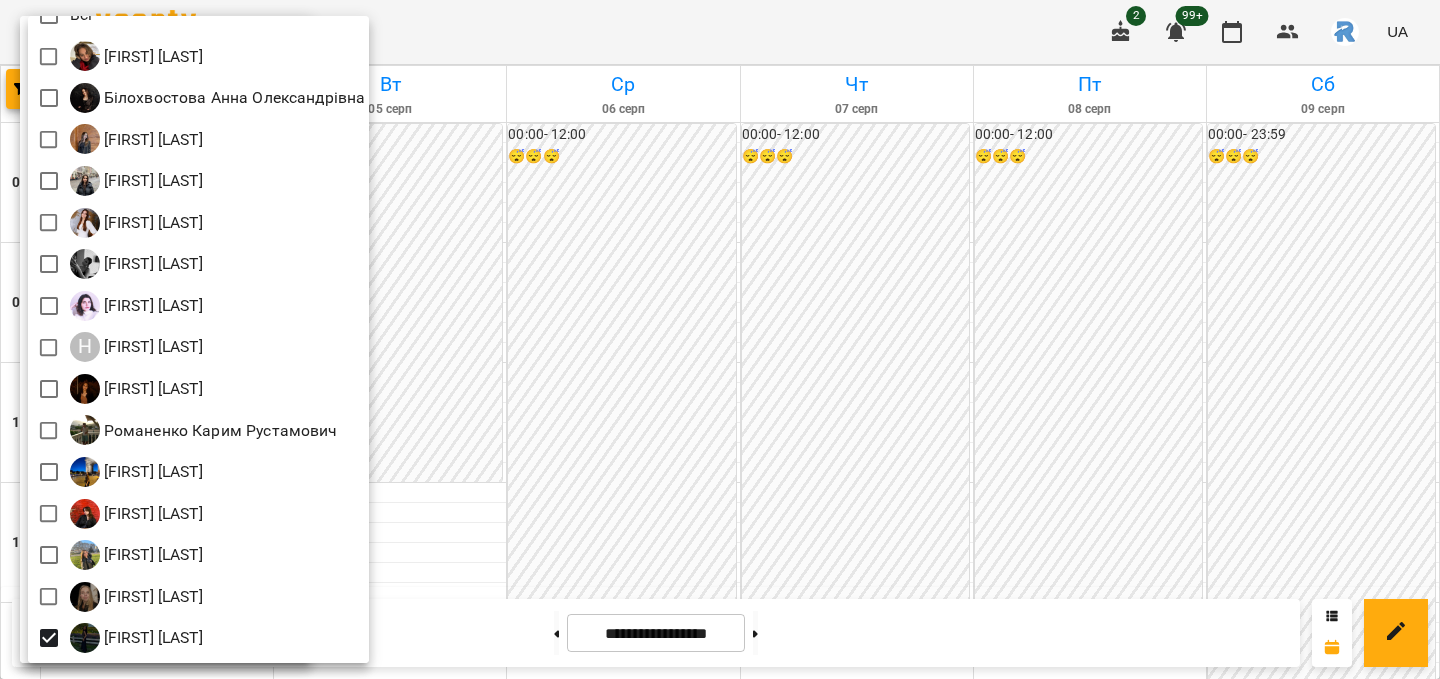 click at bounding box center (720, 339) 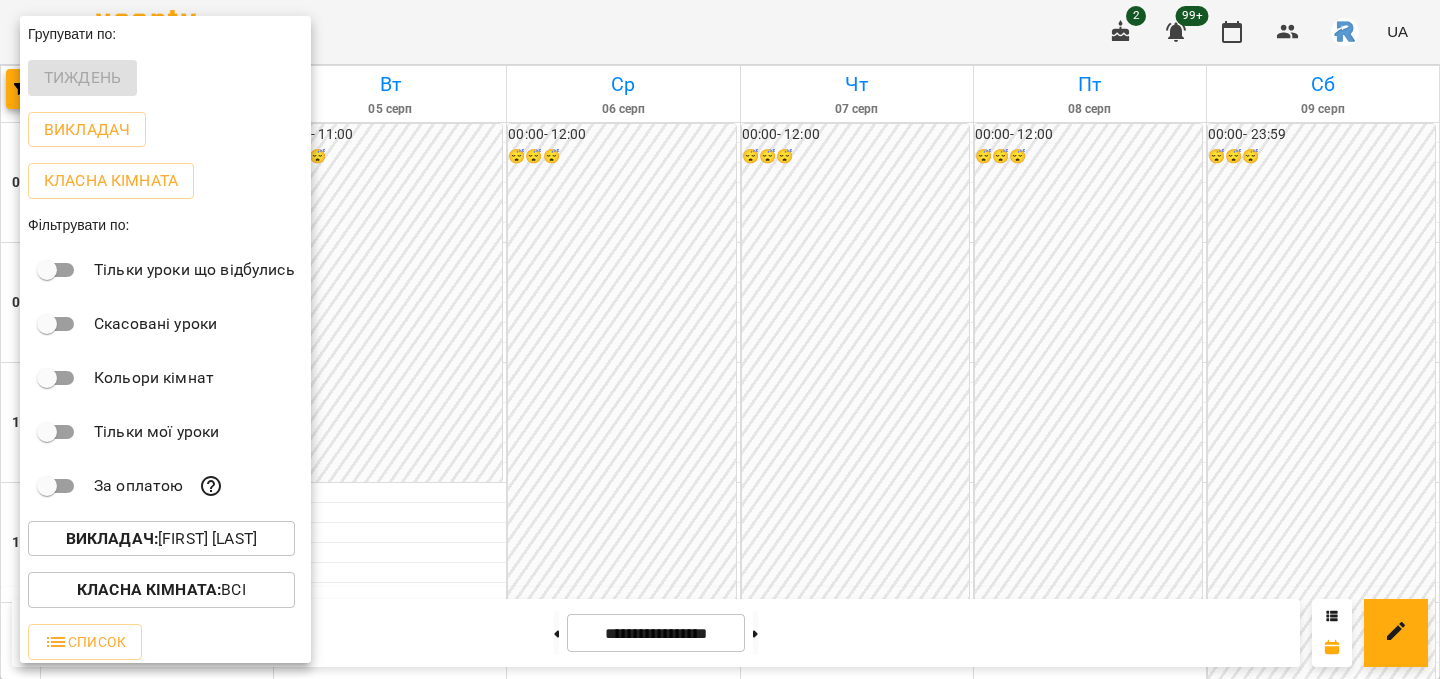 click at bounding box center (720, 339) 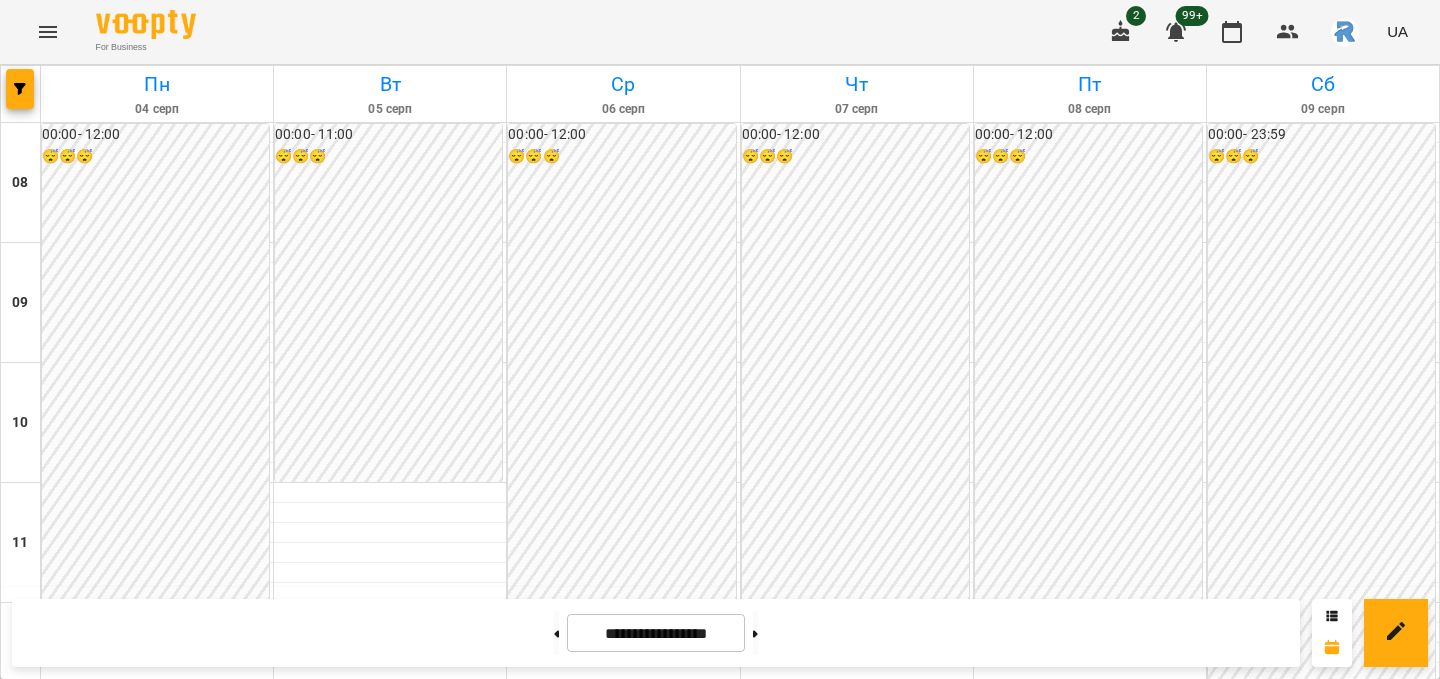 scroll, scrollTop: 651, scrollLeft: 0, axis: vertical 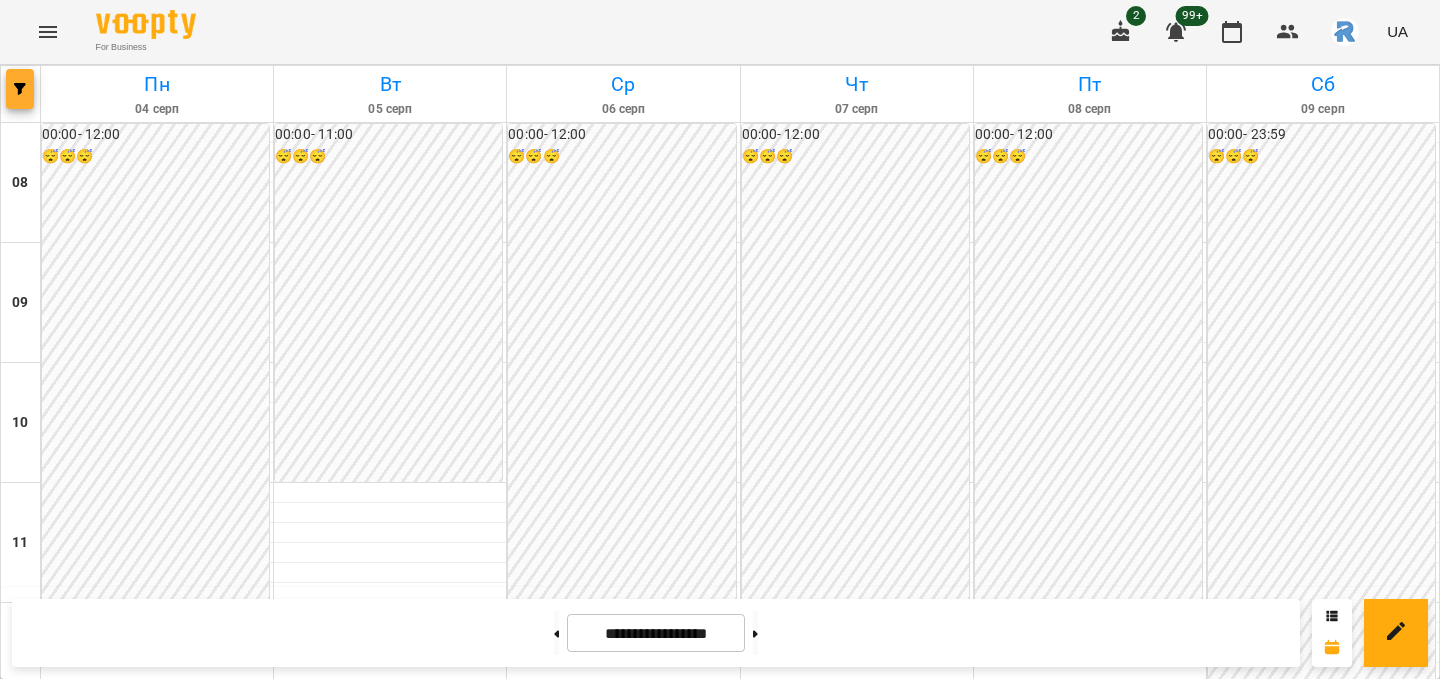 click at bounding box center [20, 89] 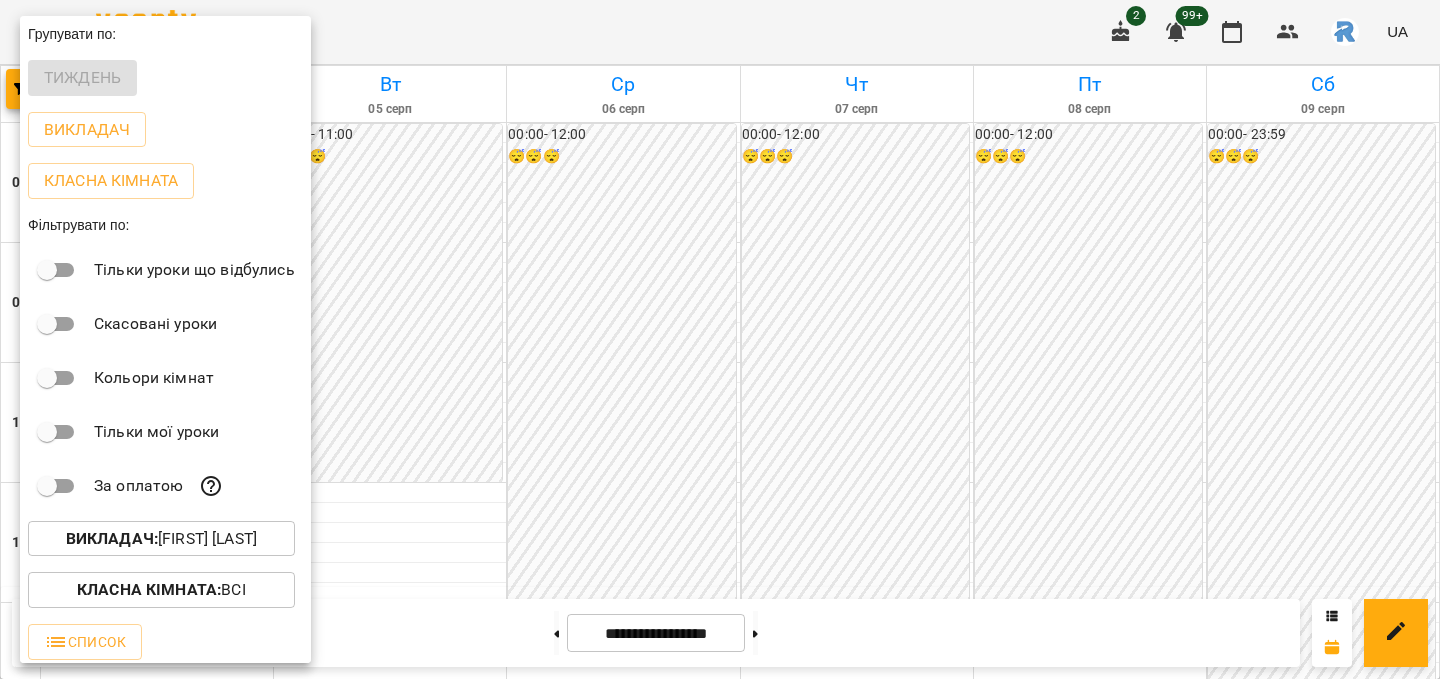 click on "Викладач :  [FIRST] [LAST]" at bounding box center (161, 539) 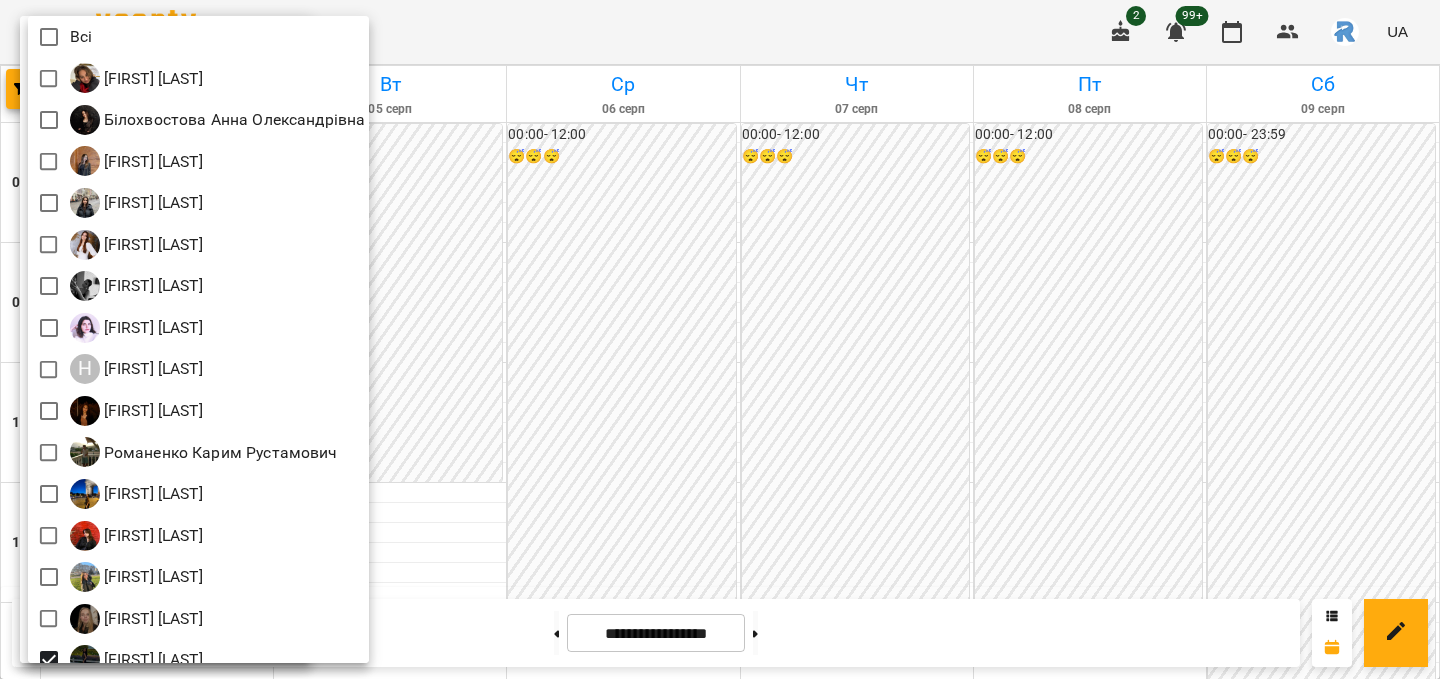 scroll, scrollTop: 22, scrollLeft: 0, axis: vertical 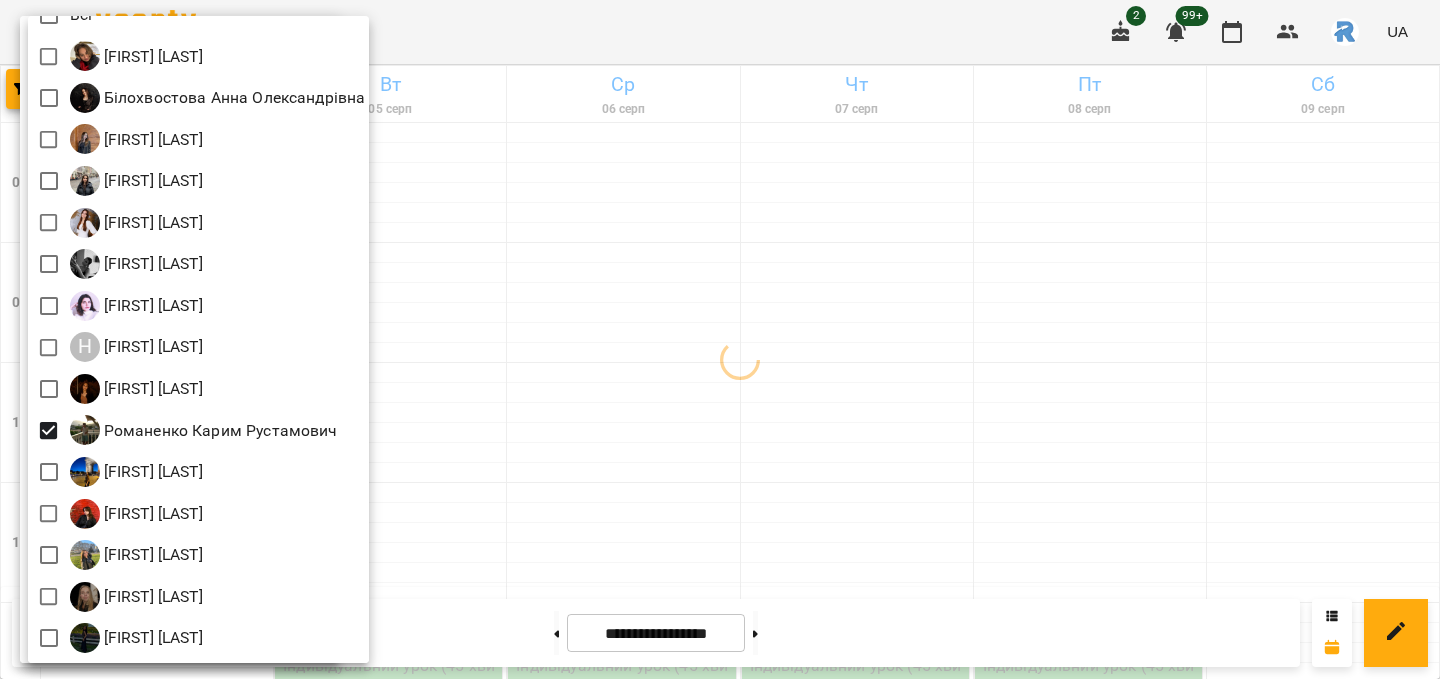 click at bounding box center [720, 339] 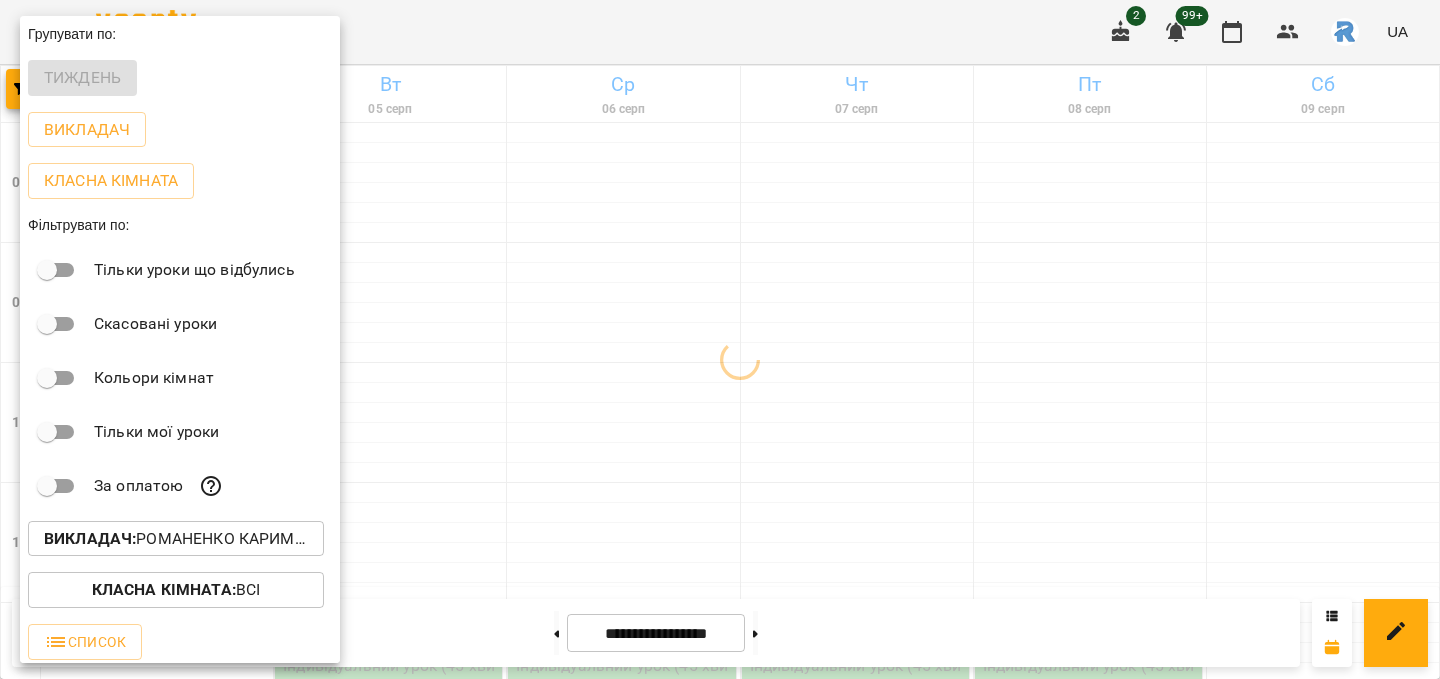 click at bounding box center [720, 339] 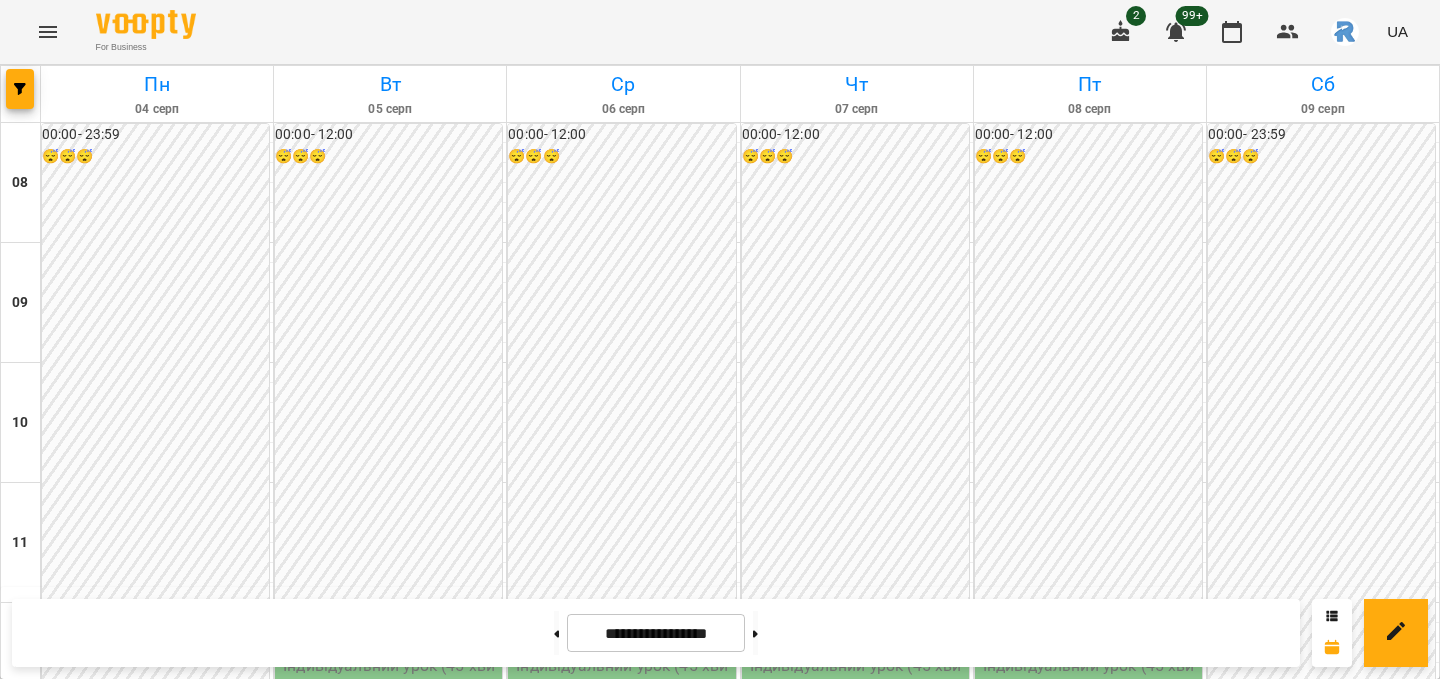 scroll, scrollTop: 658, scrollLeft: 0, axis: vertical 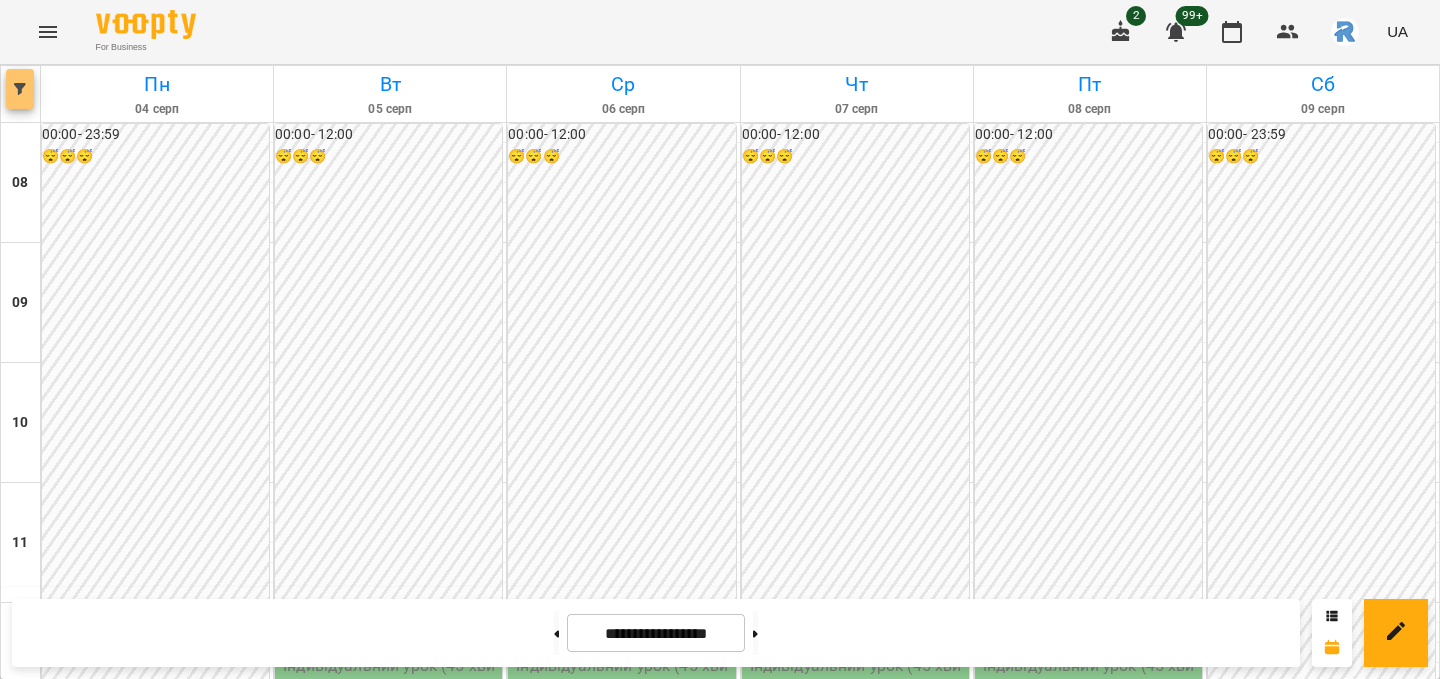 click at bounding box center [20, 89] 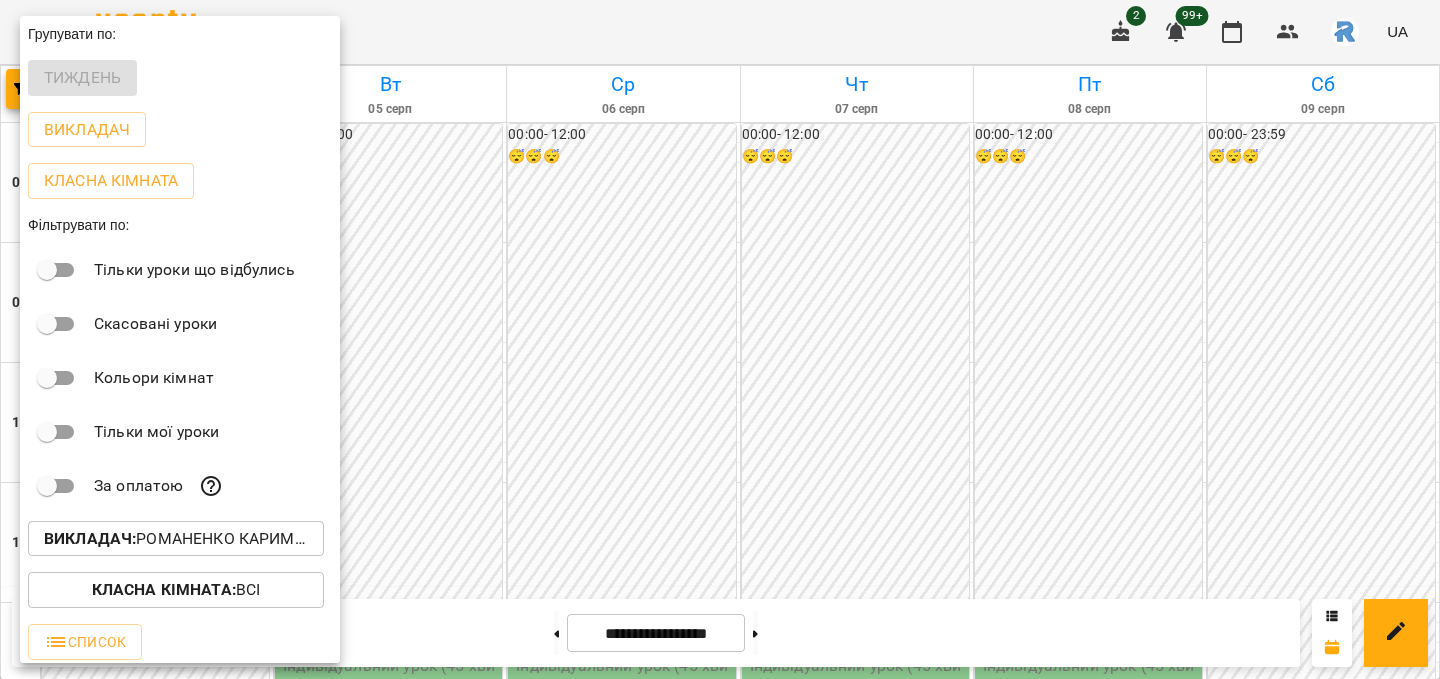 click on "Викладач :  Романенко Карим Рустамович" at bounding box center [176, 539] 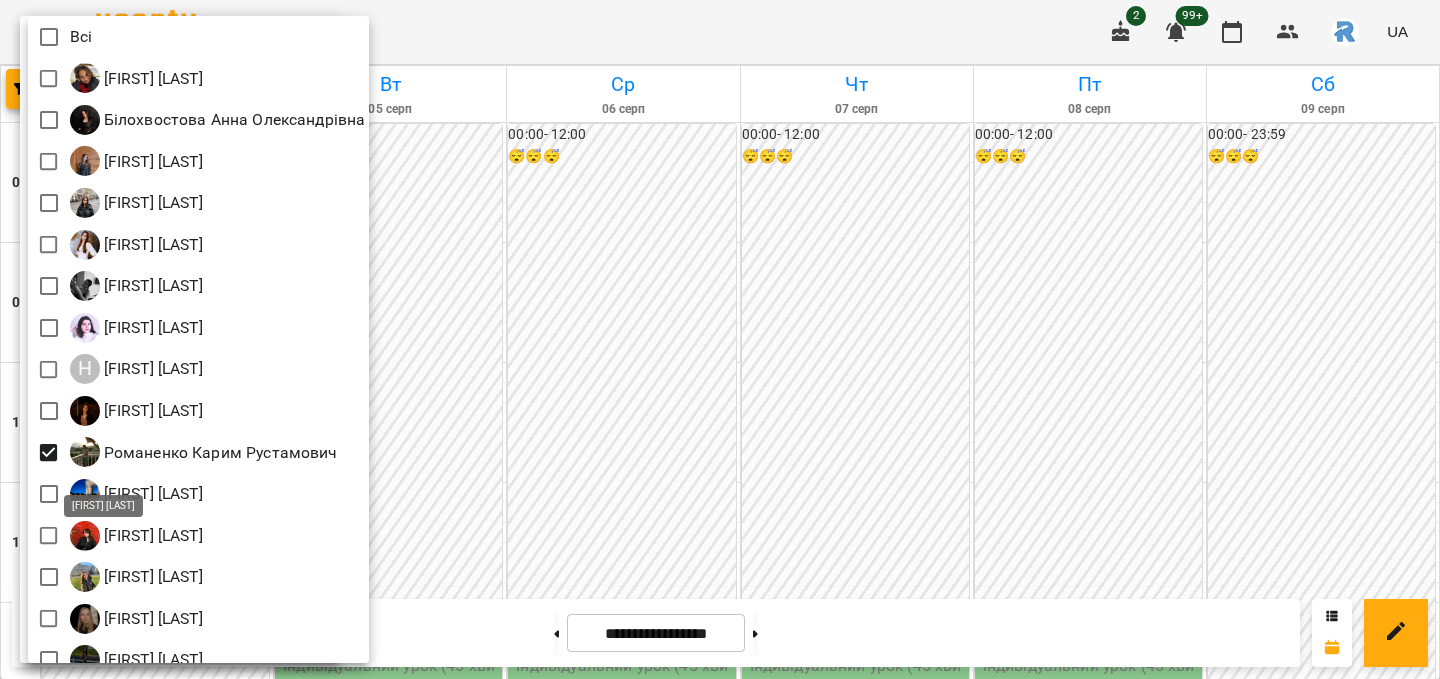 scroll, scrollTop: 22, scrollLeft: 0, axis: vertical 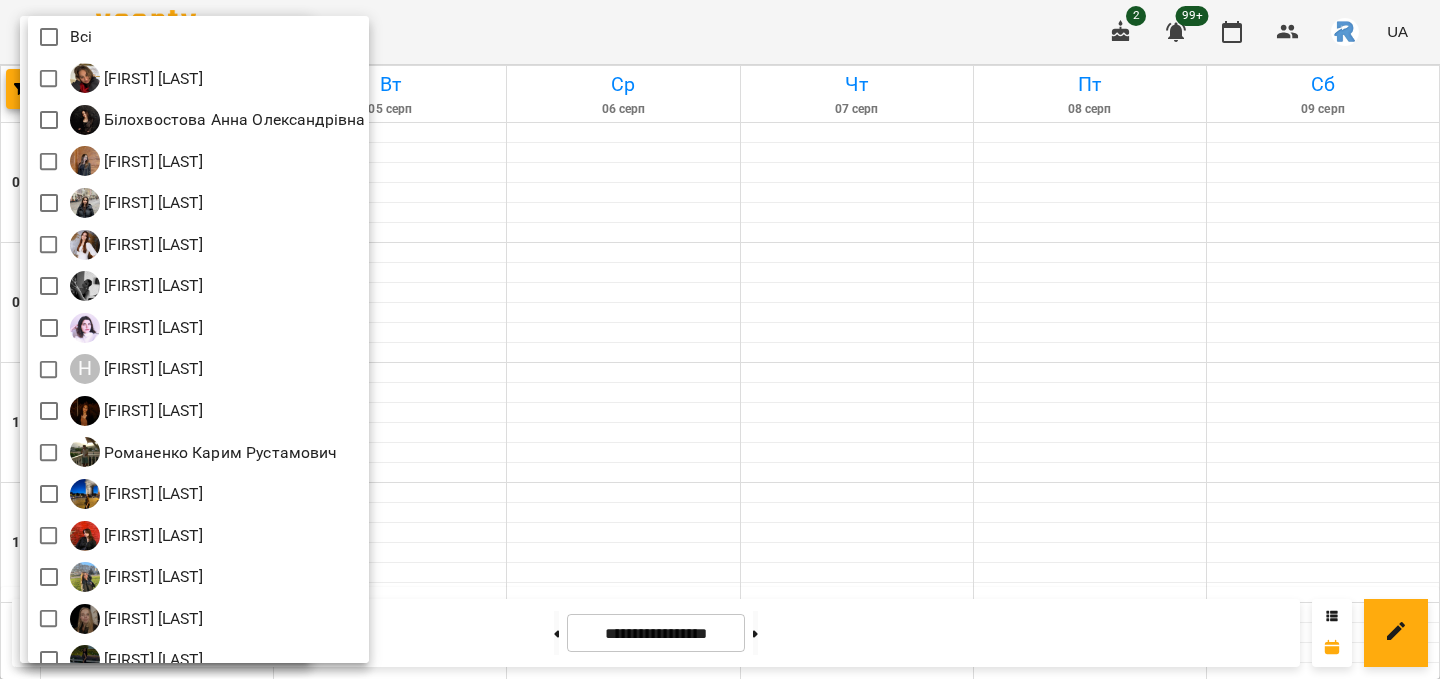 click at bounding box center (720, 339) 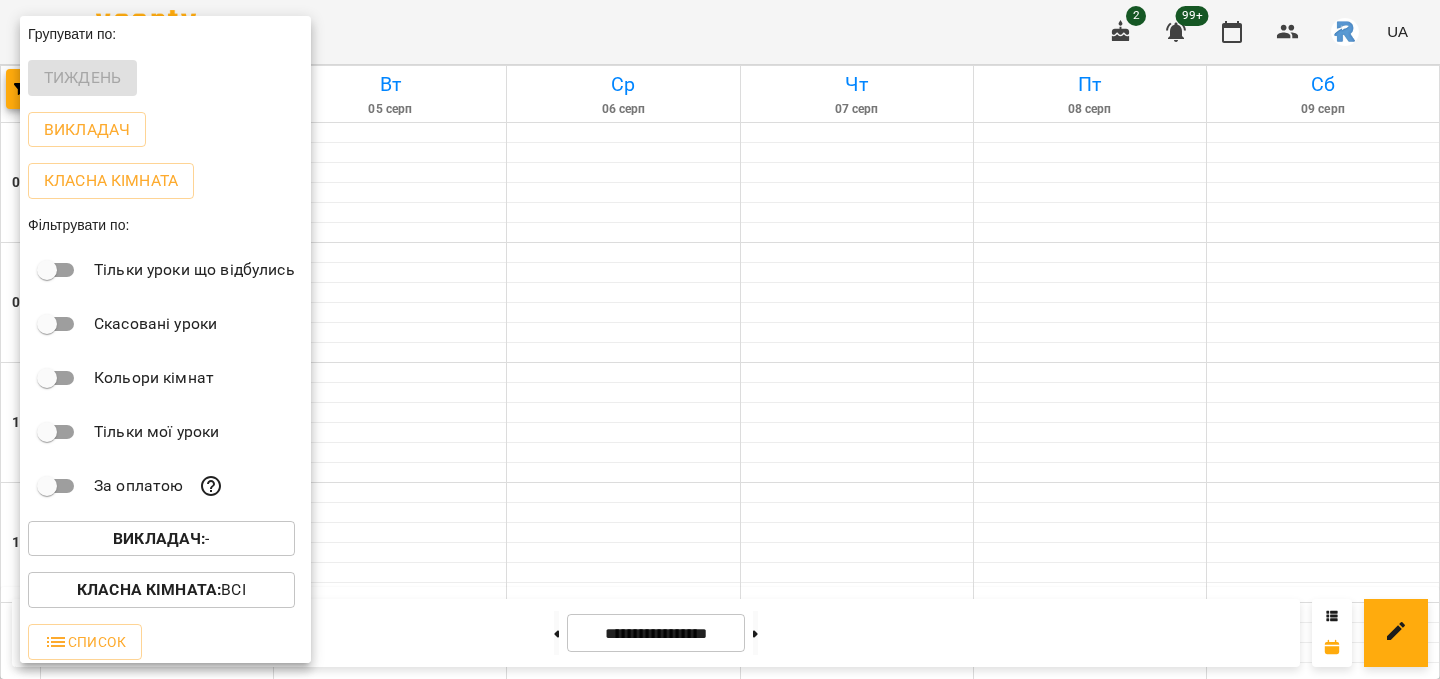 click at bounding box center [720, 339] 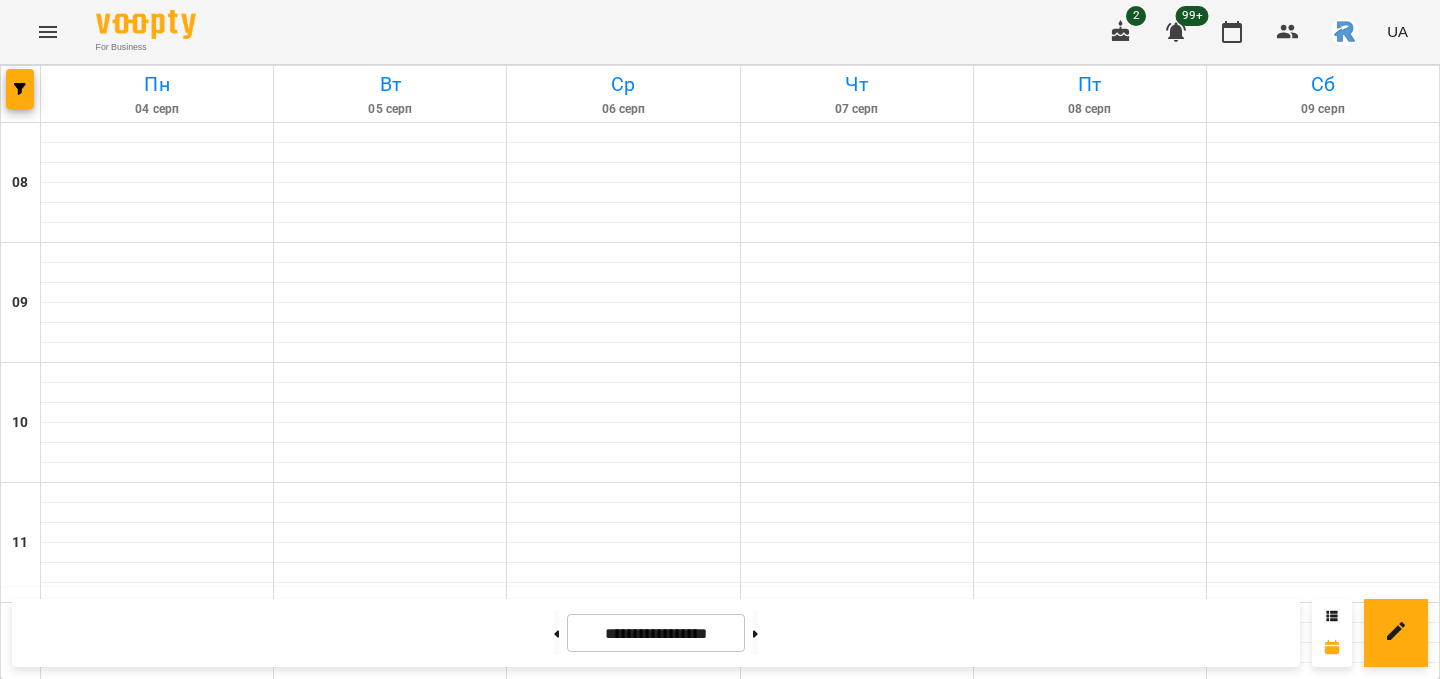 click 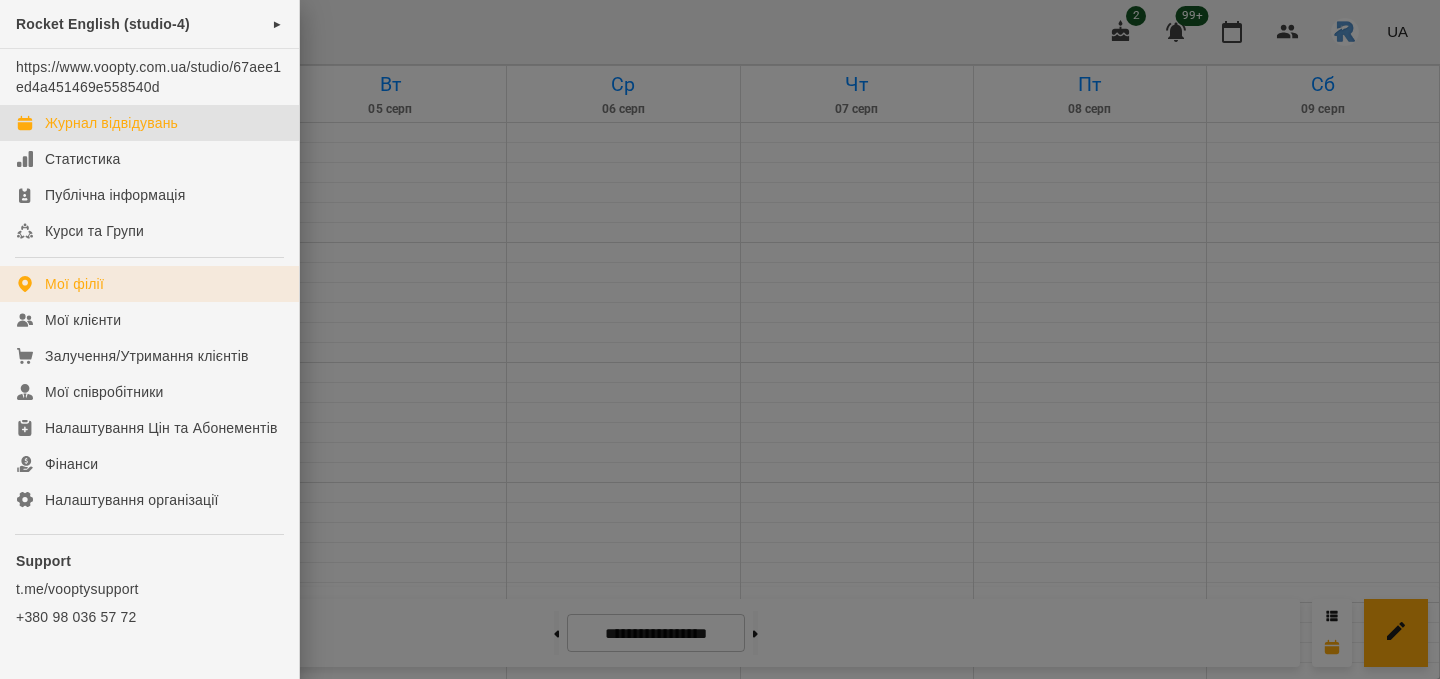 click on "Мої філії" at bounding box center (149, 284) 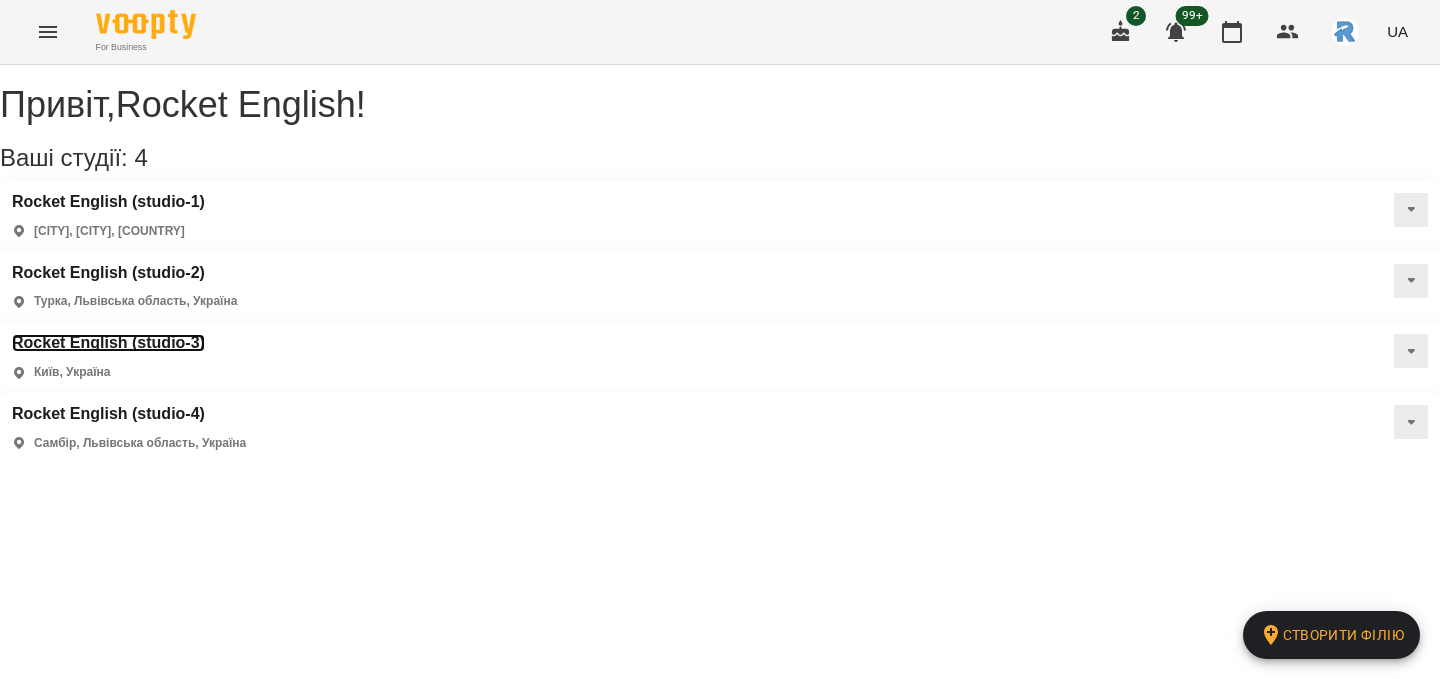 click on "Rocket English (studio-3)" at bounding box center [108, 343] 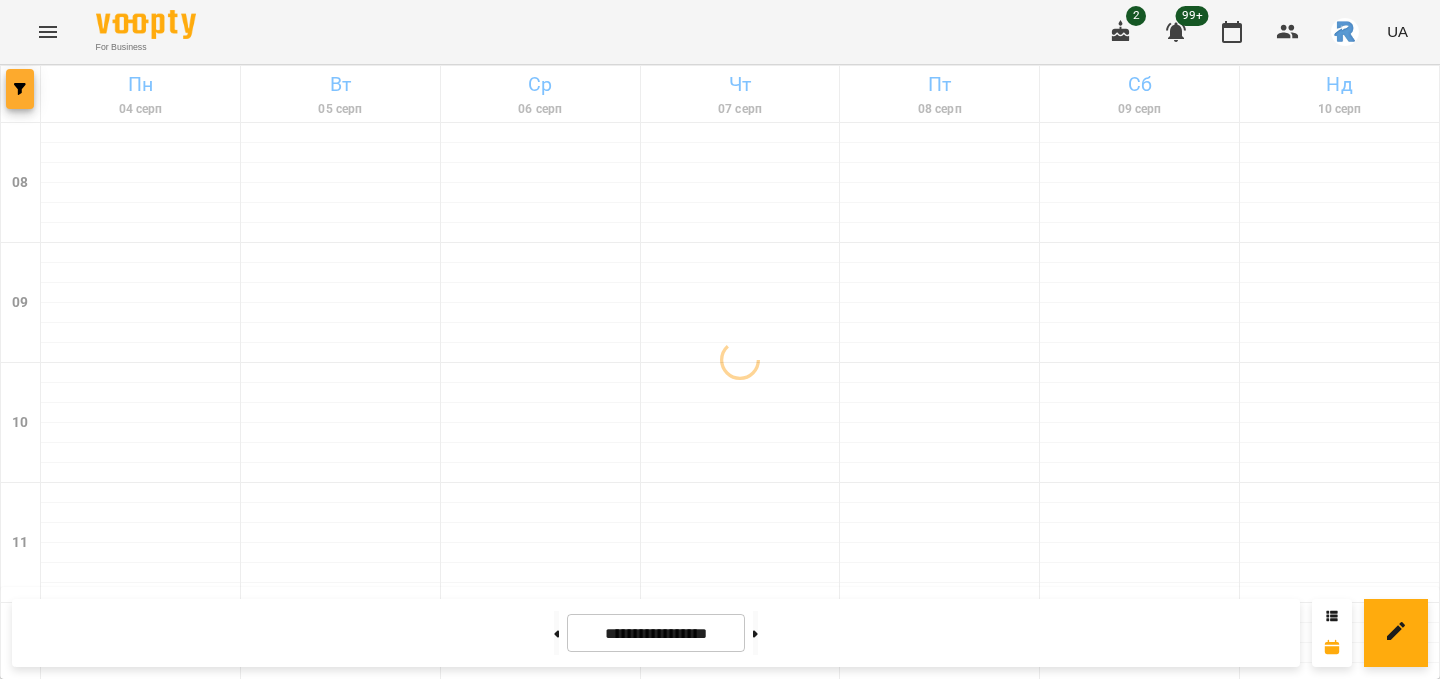 click 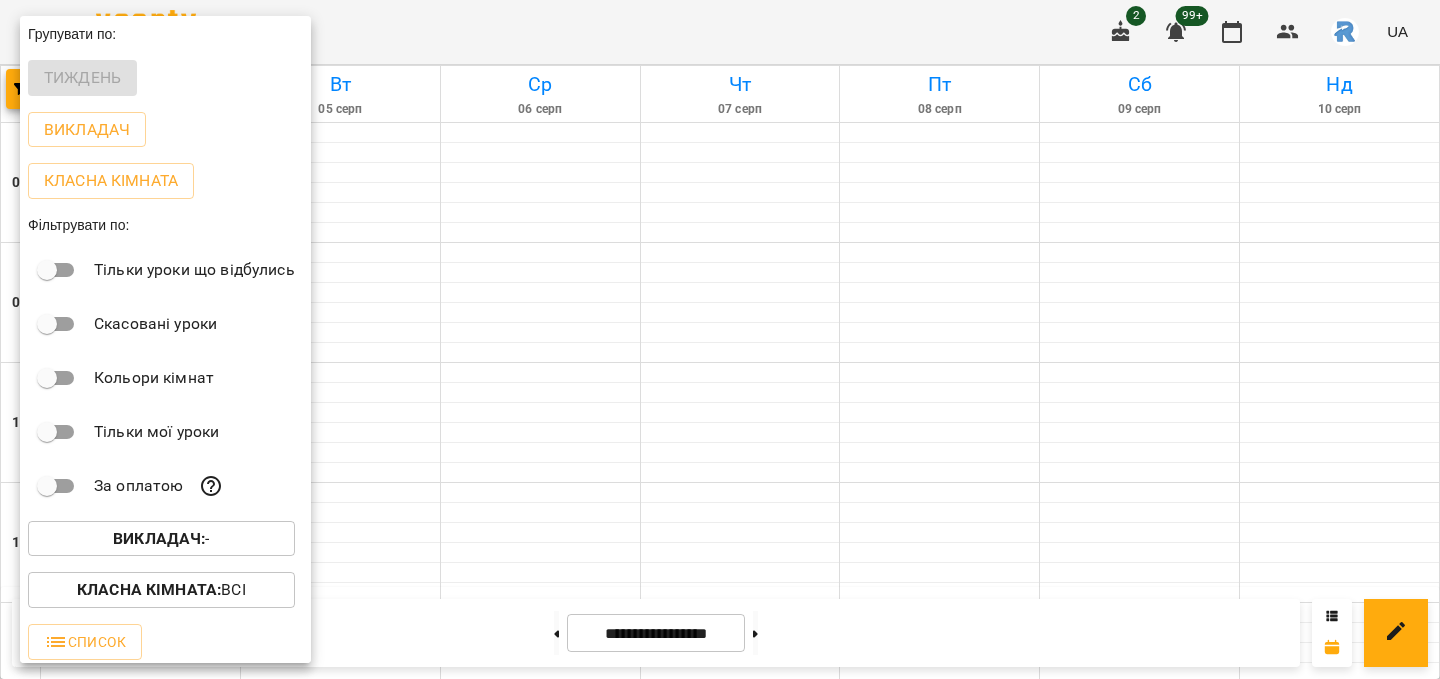 click on "Викладач :" at bounding box center (159, 538) 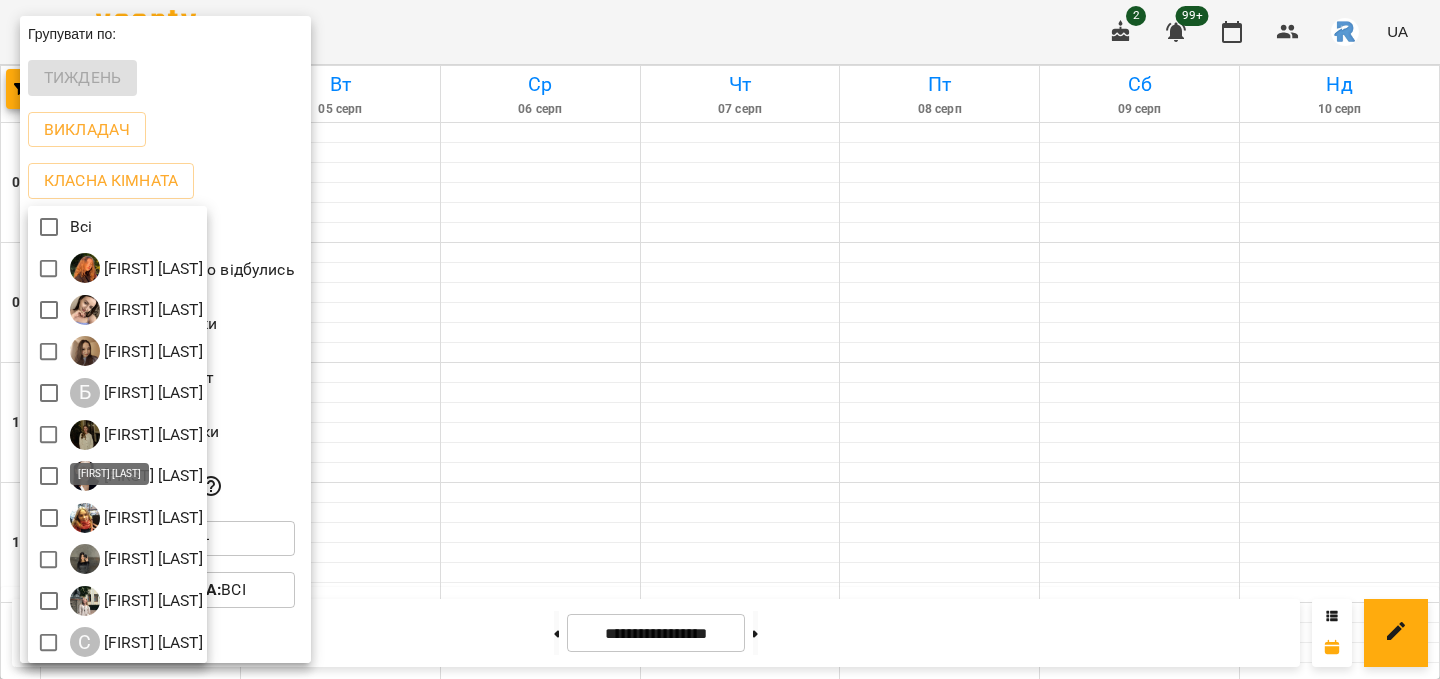 scroll, scrollTop: 4, scrollLeft: 0, axis: vertical 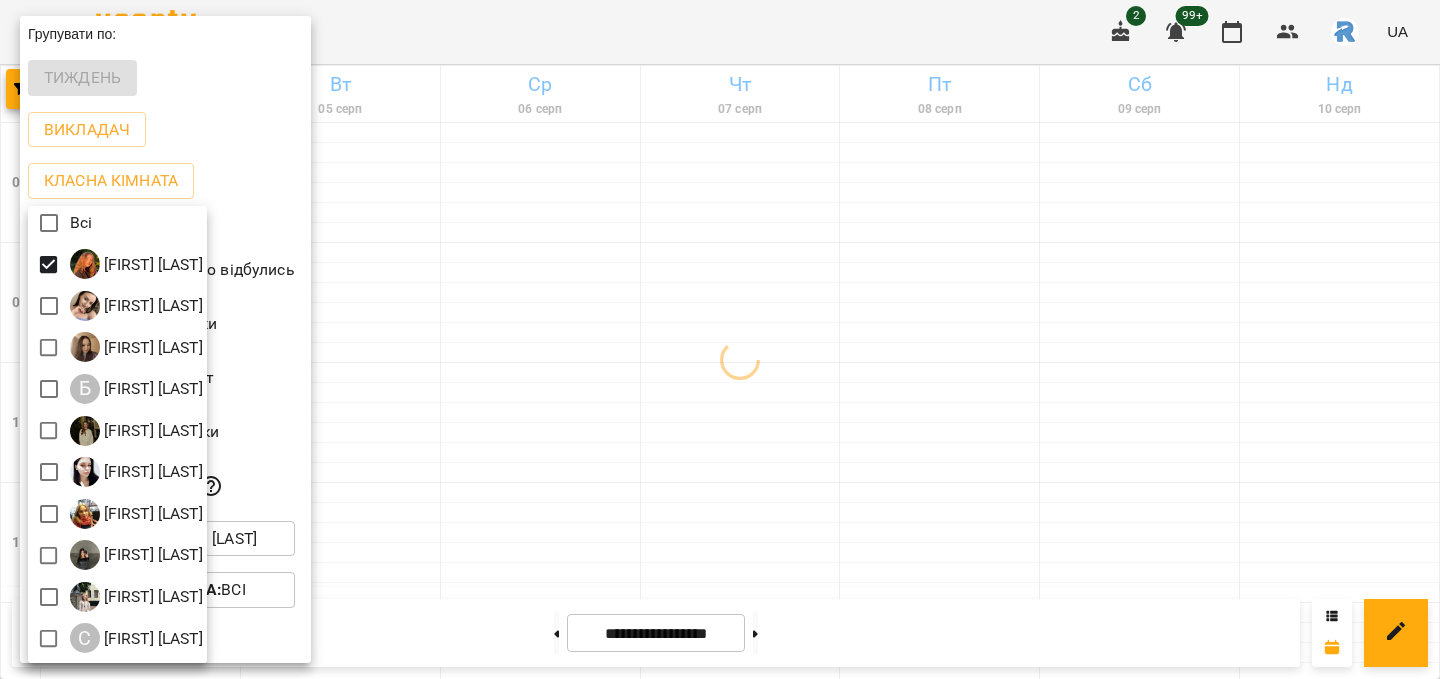 click at bounding box center [720, 339] 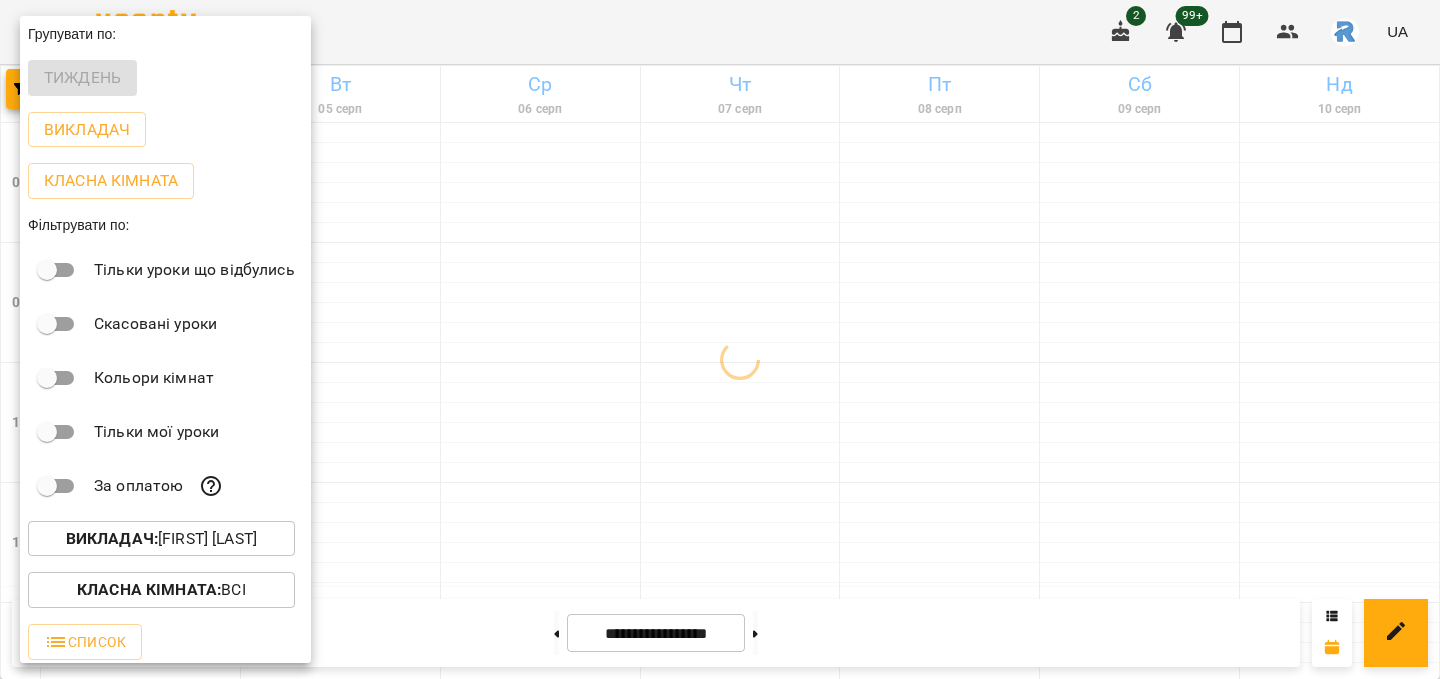 click at bounding box center (720, 339) 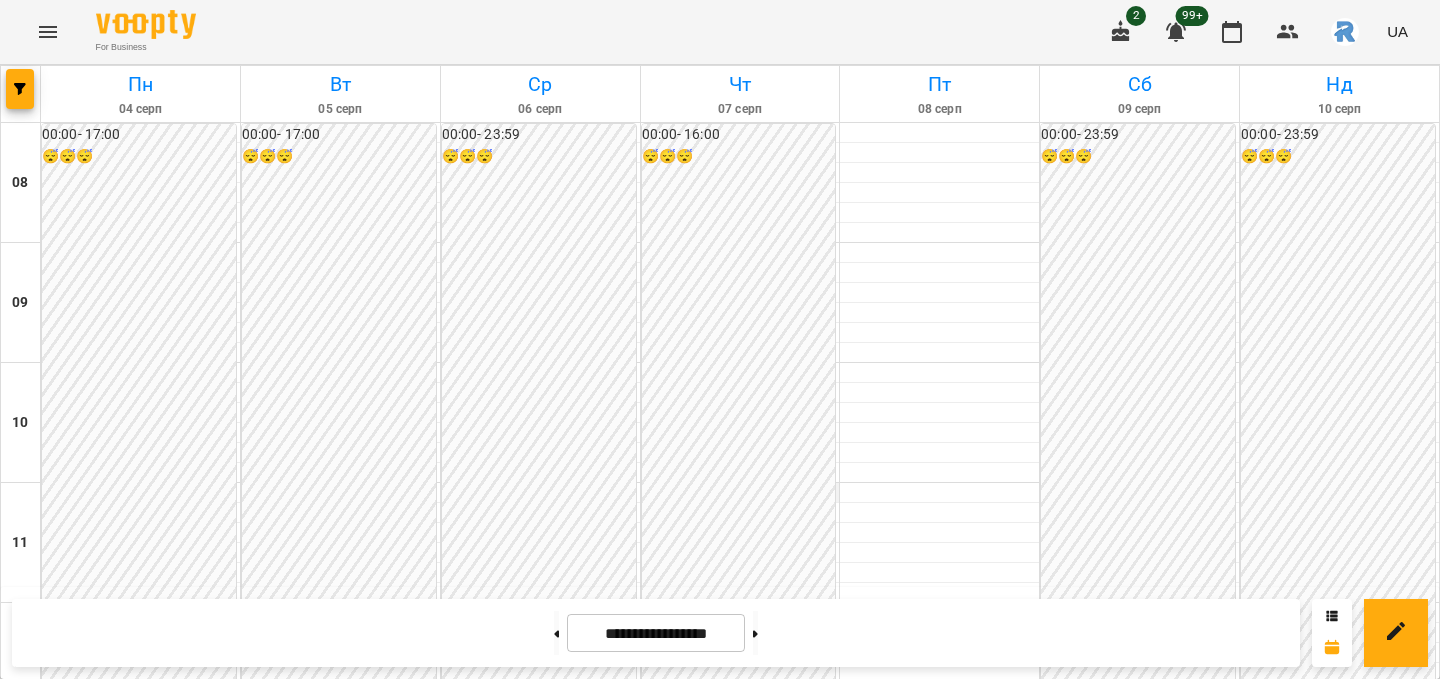scroll, scrollTop: 1044, scrollLeft: 0, axis: vertical 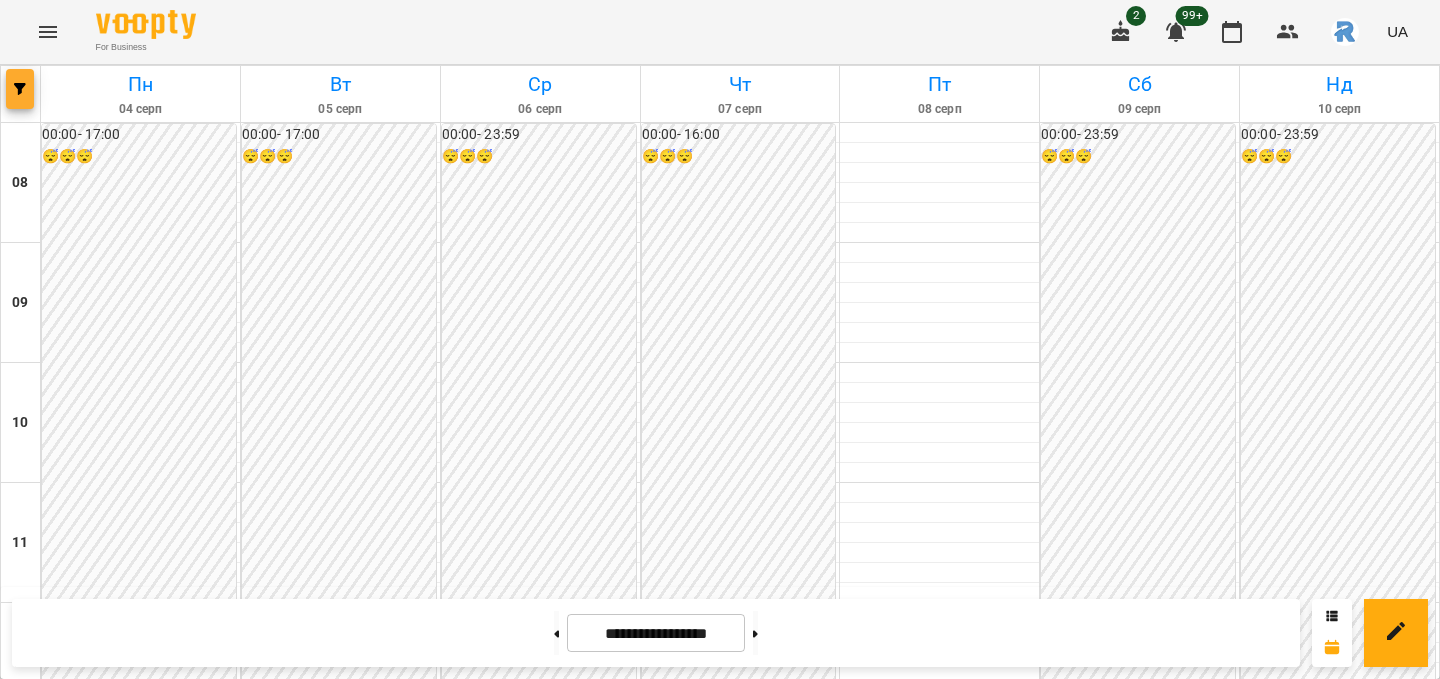 click 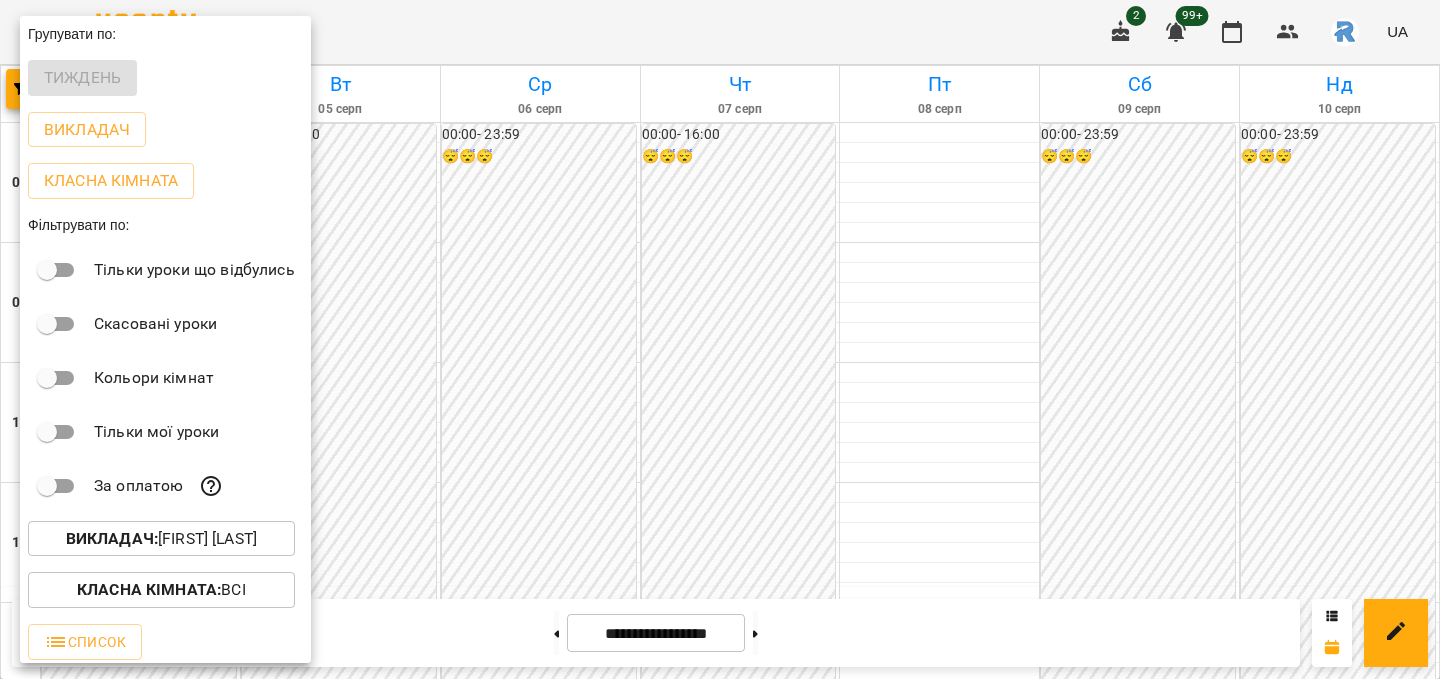 click on "Викладач :  [FIRST] [LAST] Класна кімната :  Всі Список" at bounding box center [161, 539] 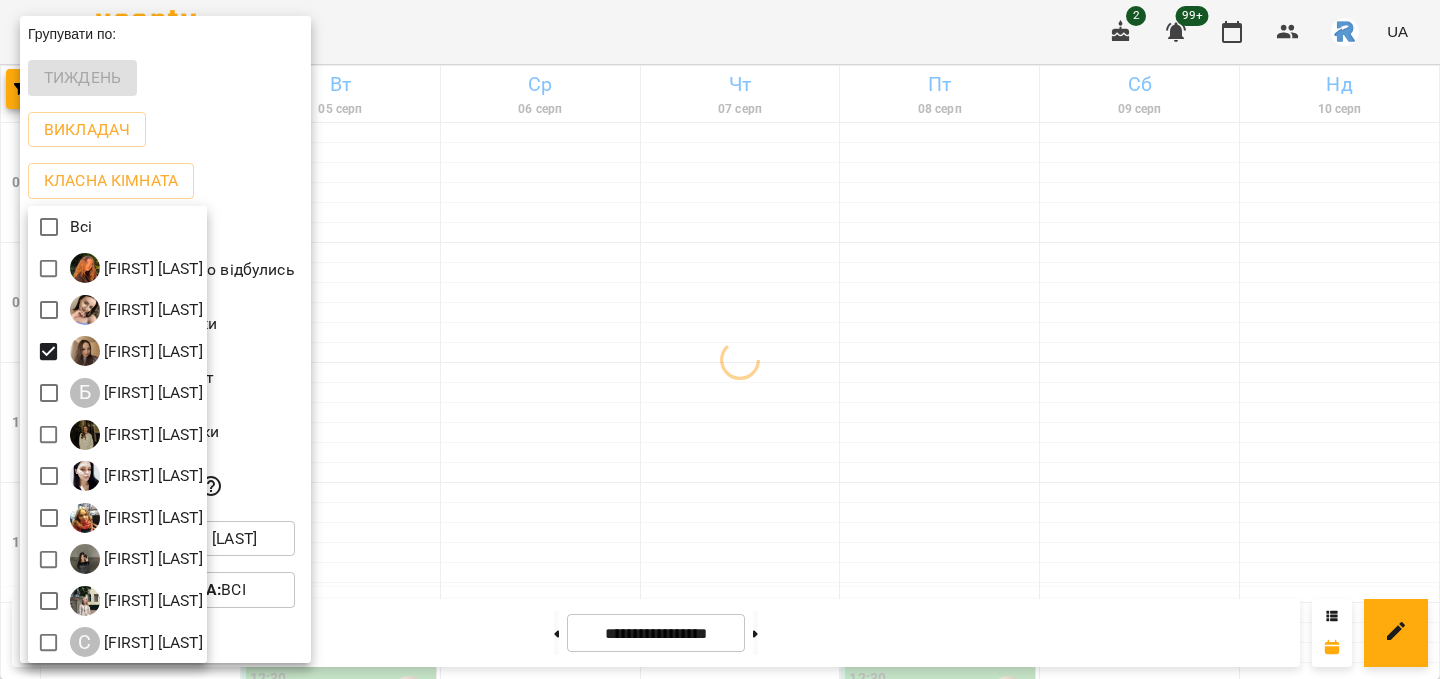 click at bounding box center (720, 339) 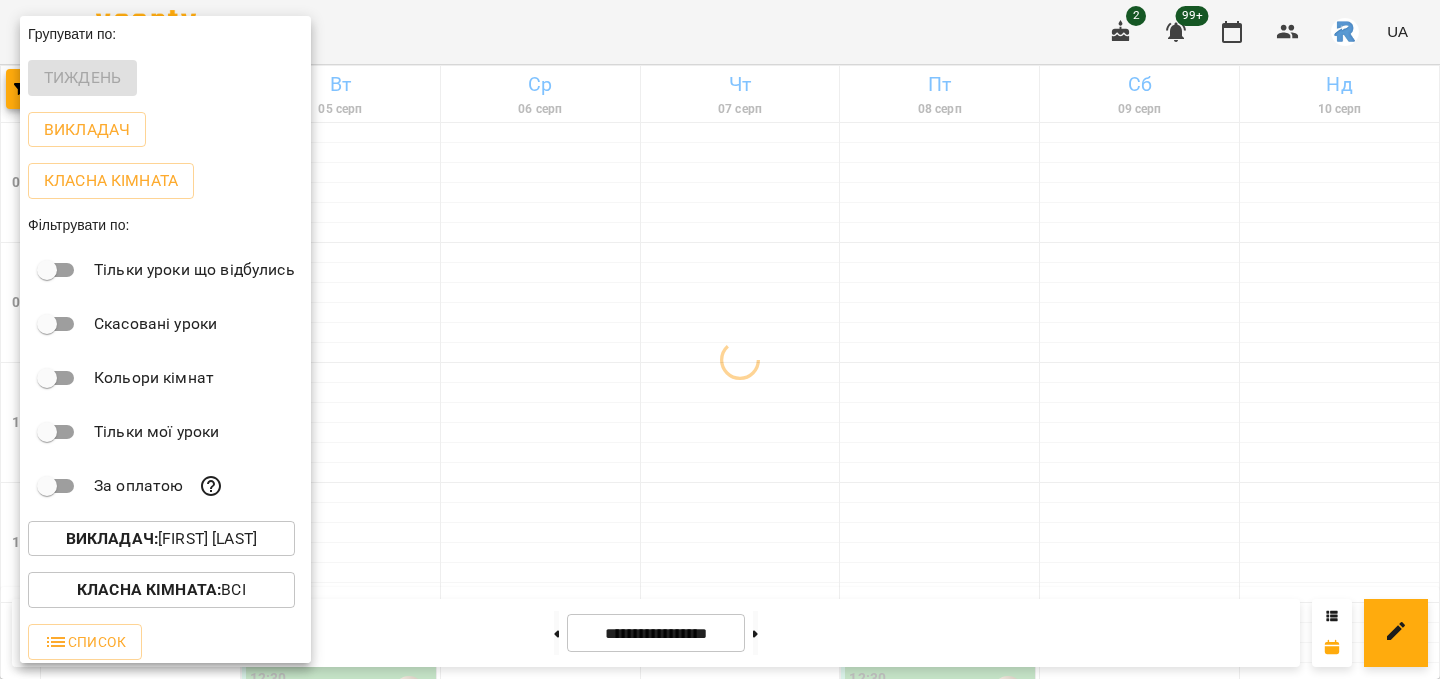 click at bounding box center [720, 339] 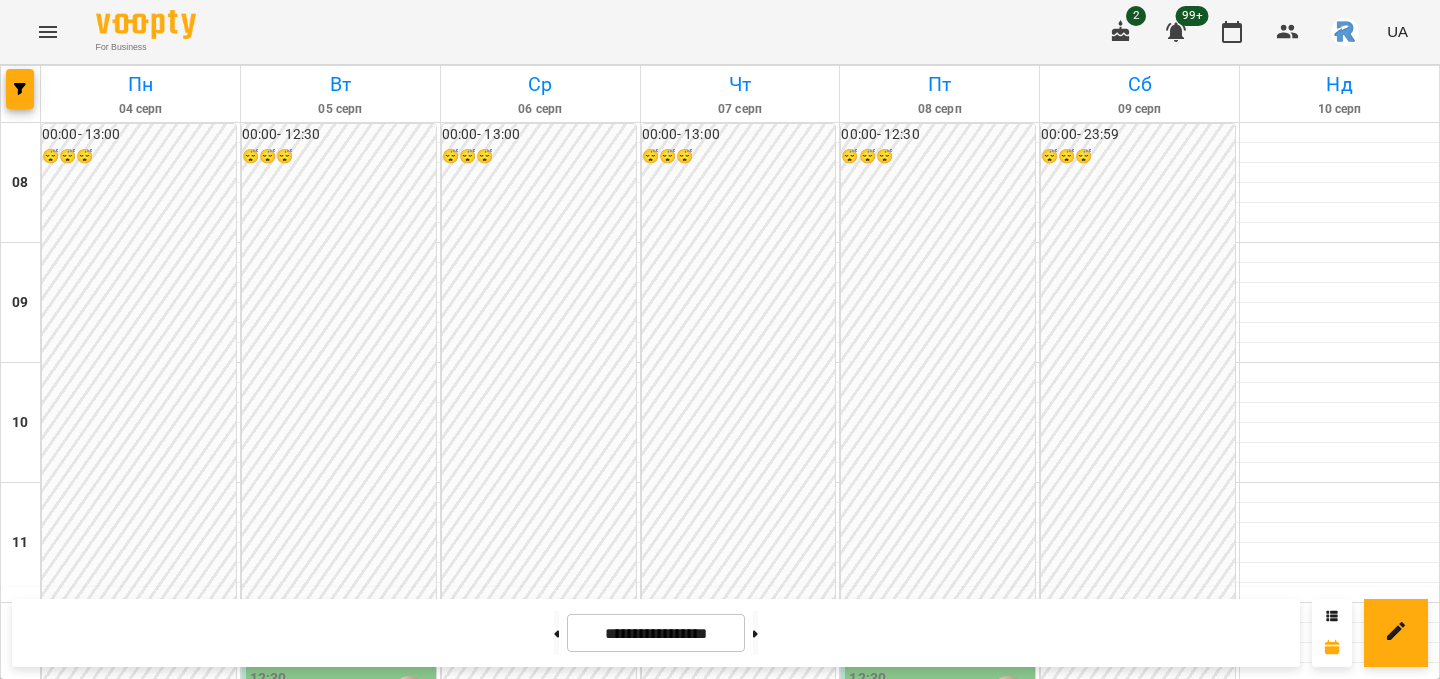 scroll, scrollTop: 713, scrollLeft: 0, axis: vertical 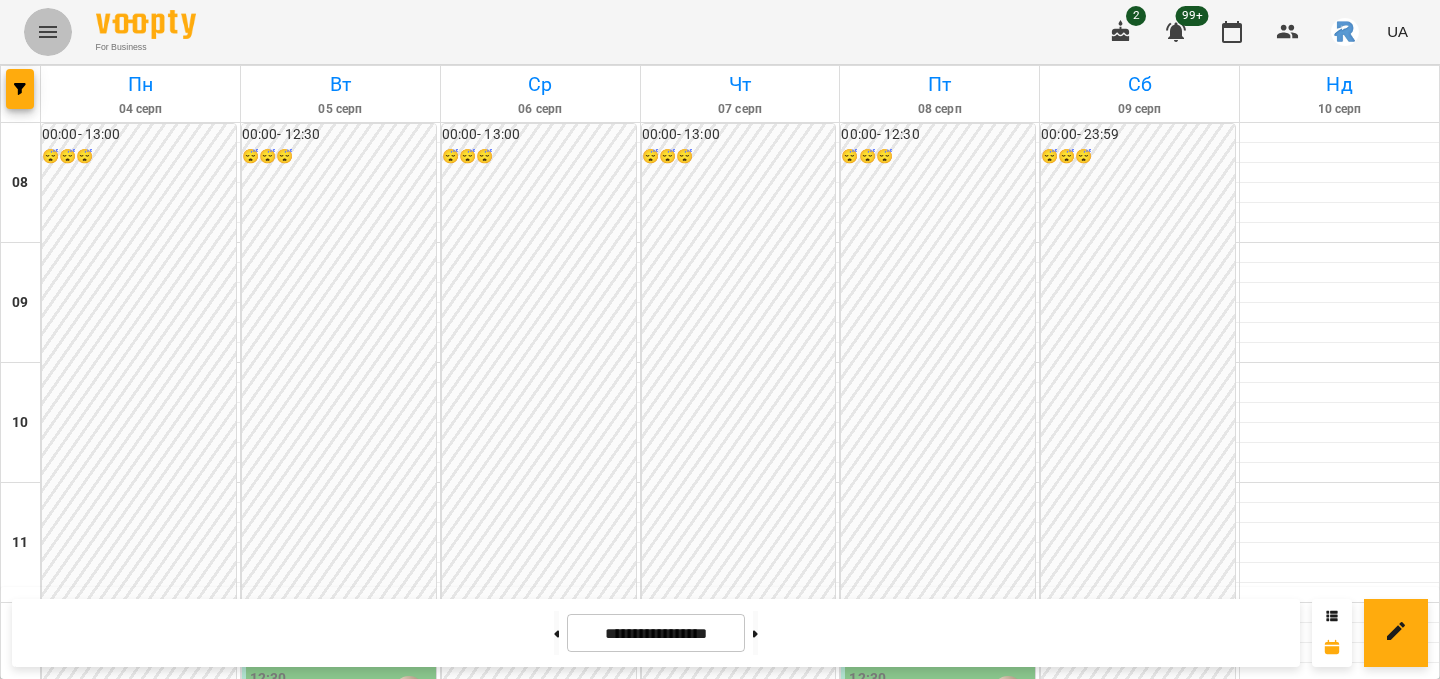 click at bounding box center (48, 32) 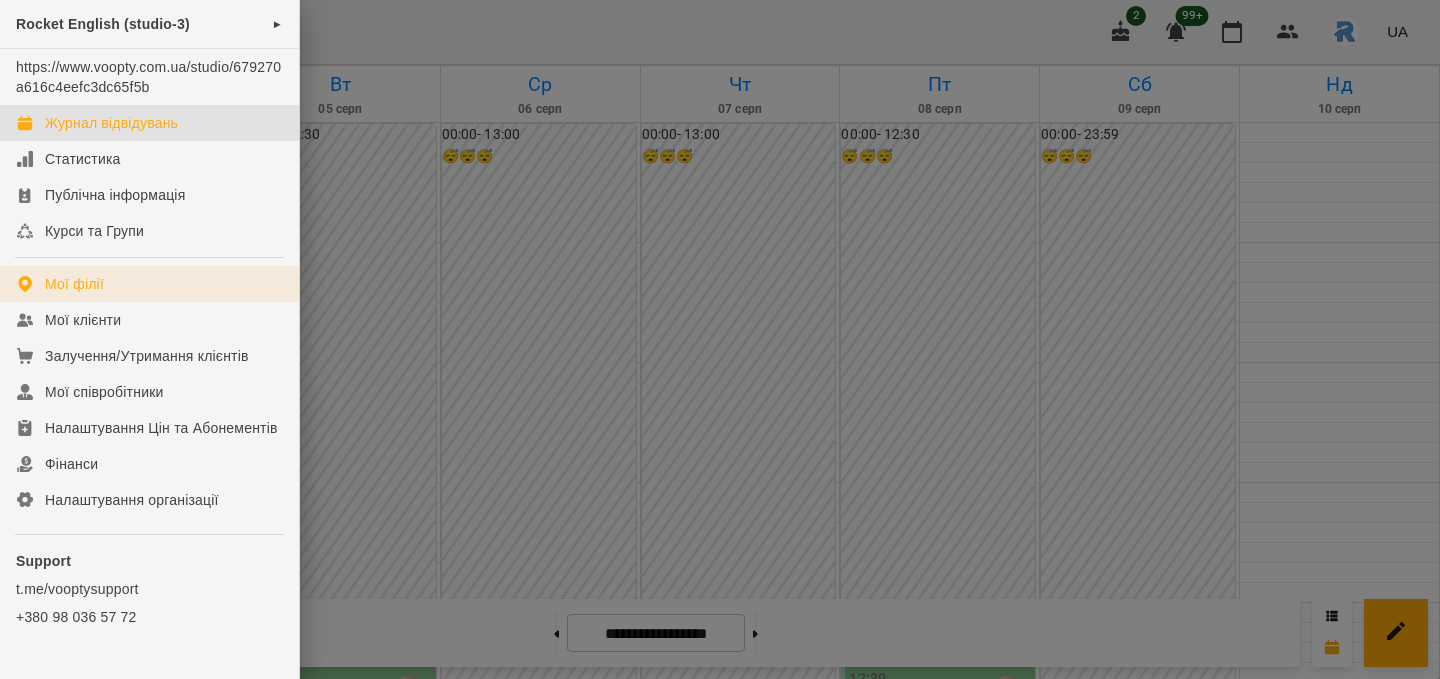 click on "Мої філії" at bounding box center [149, 284] 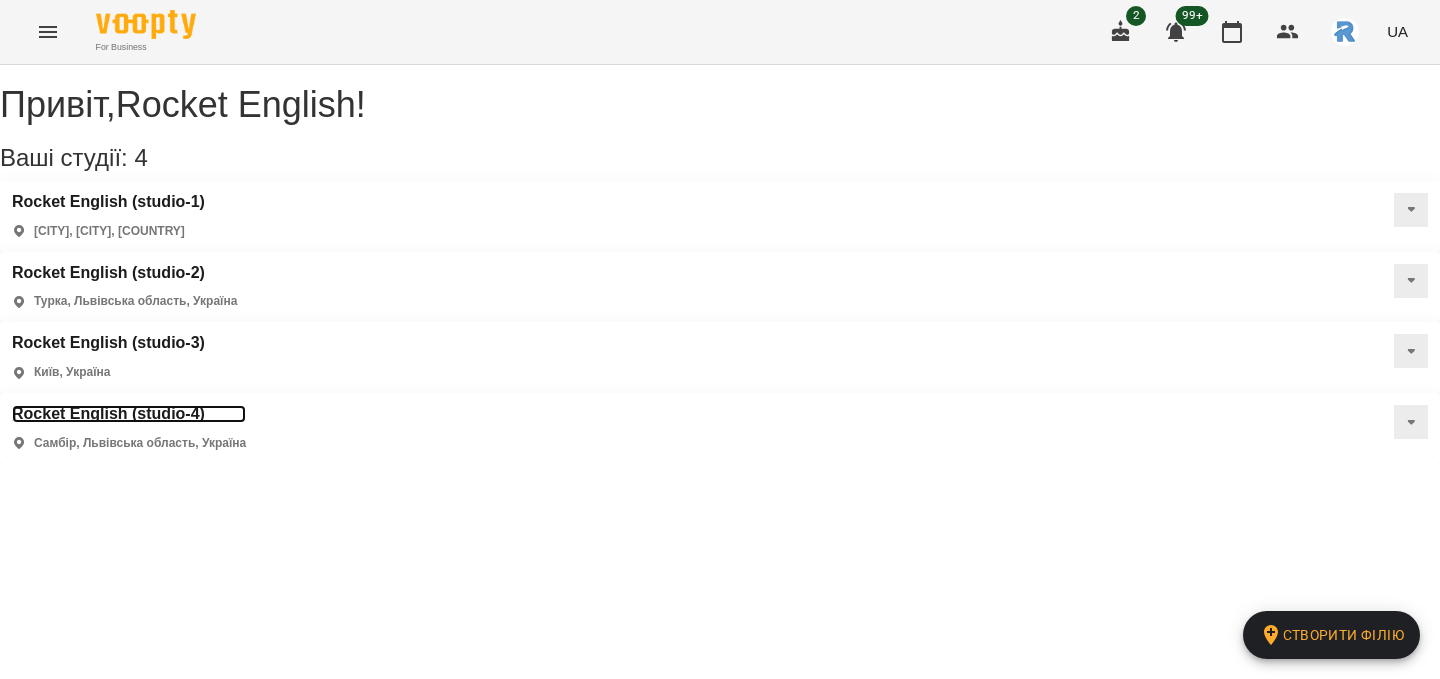 click on "Rocket English (studio-4)" at bounding box center [129, 414] 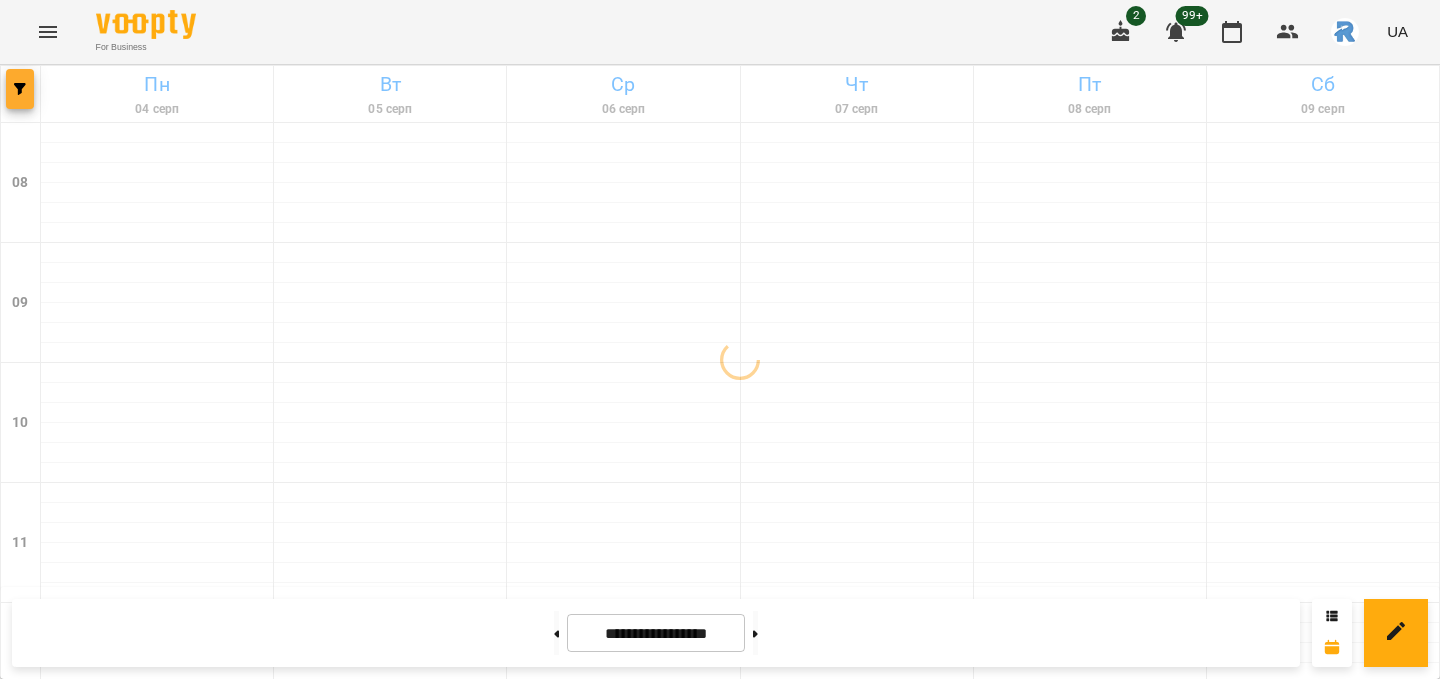 click 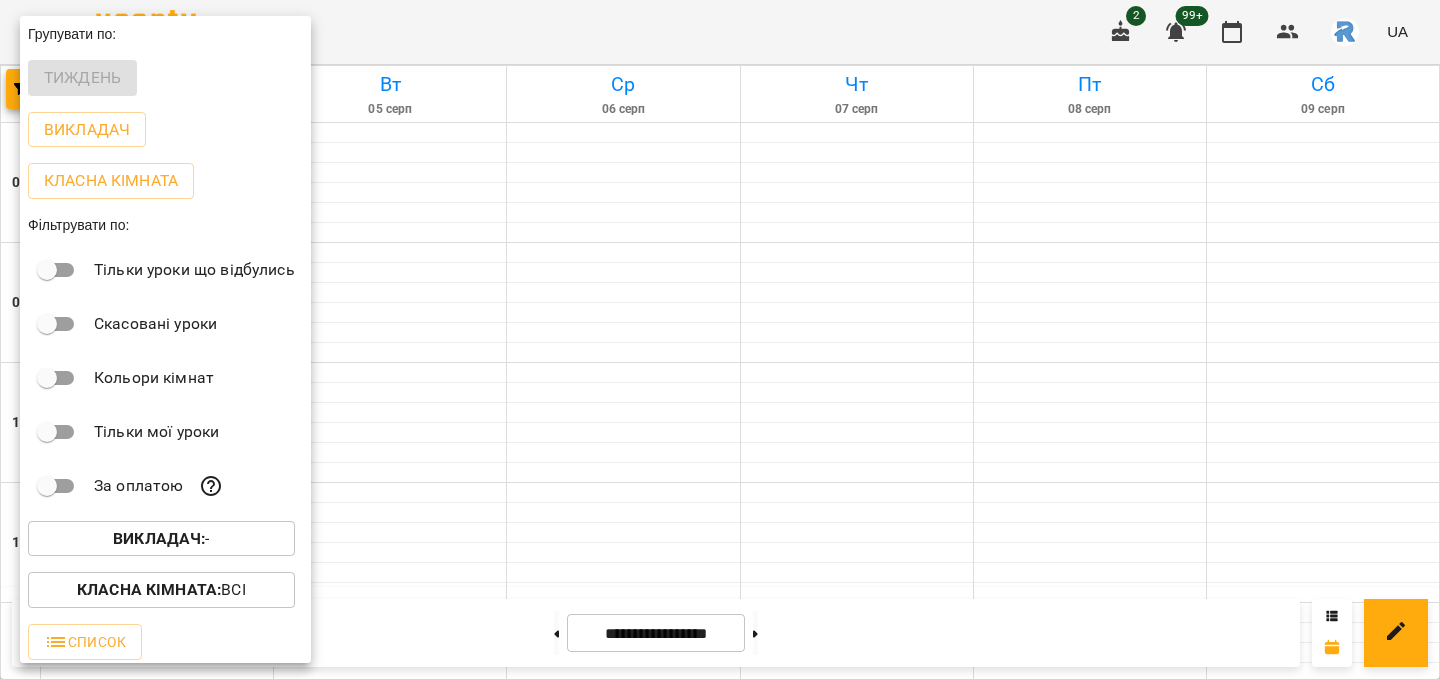 click on "Викладач :  -" at bounding box center (161, 539) 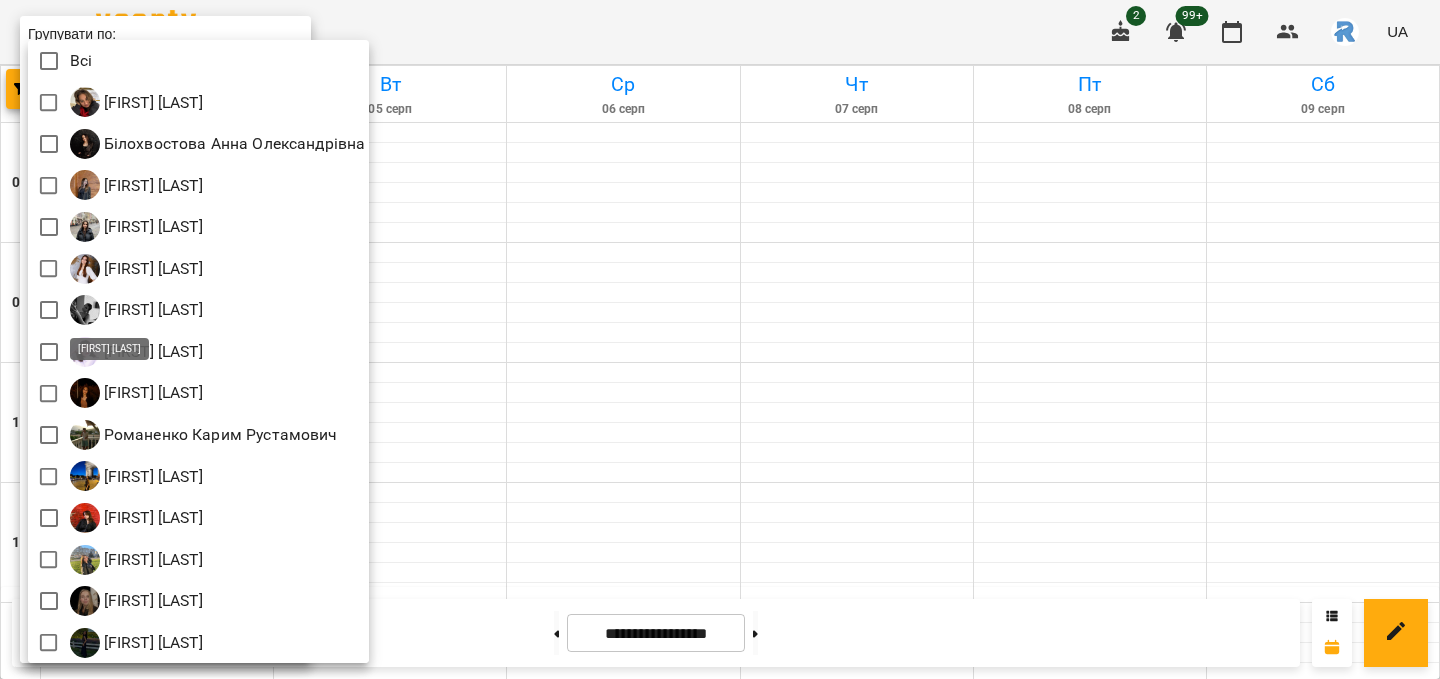 scroll, scrollTop: 4, scrollLeft: 0, axis: vertical 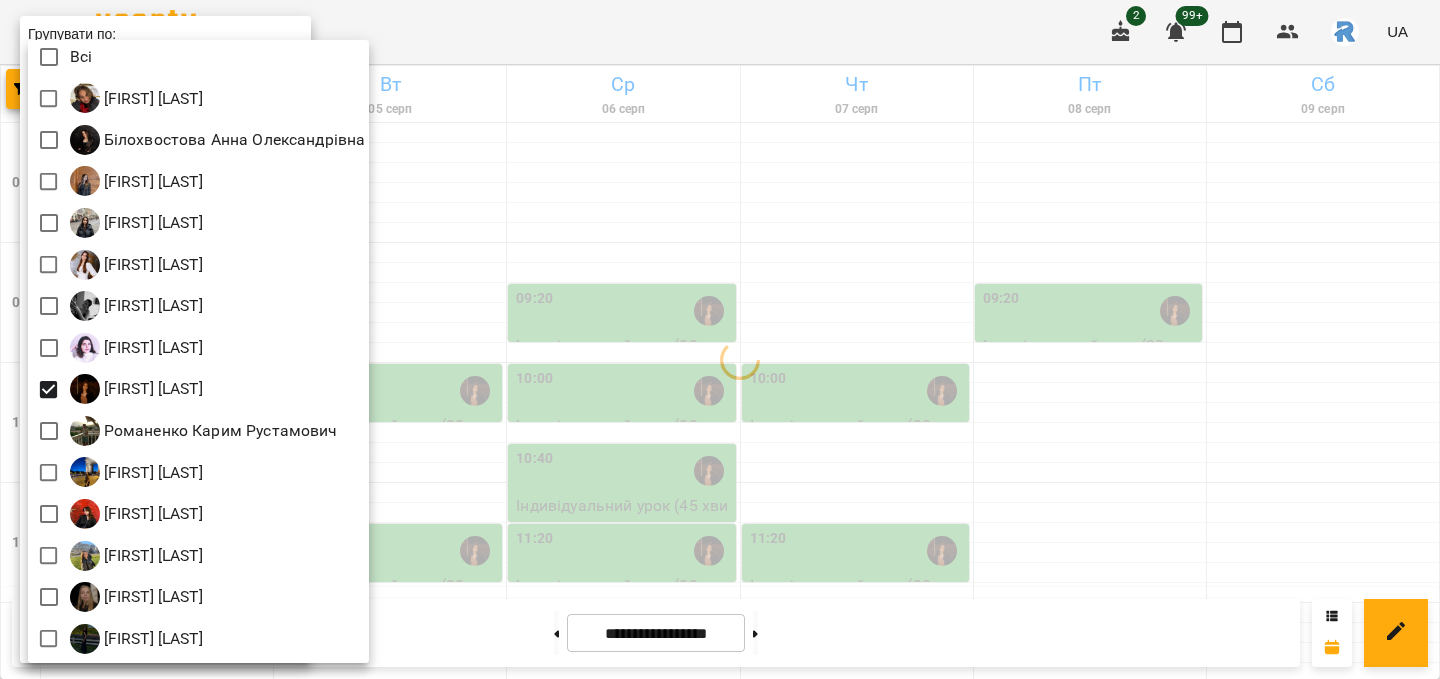 click at bounding box center (720, 339) 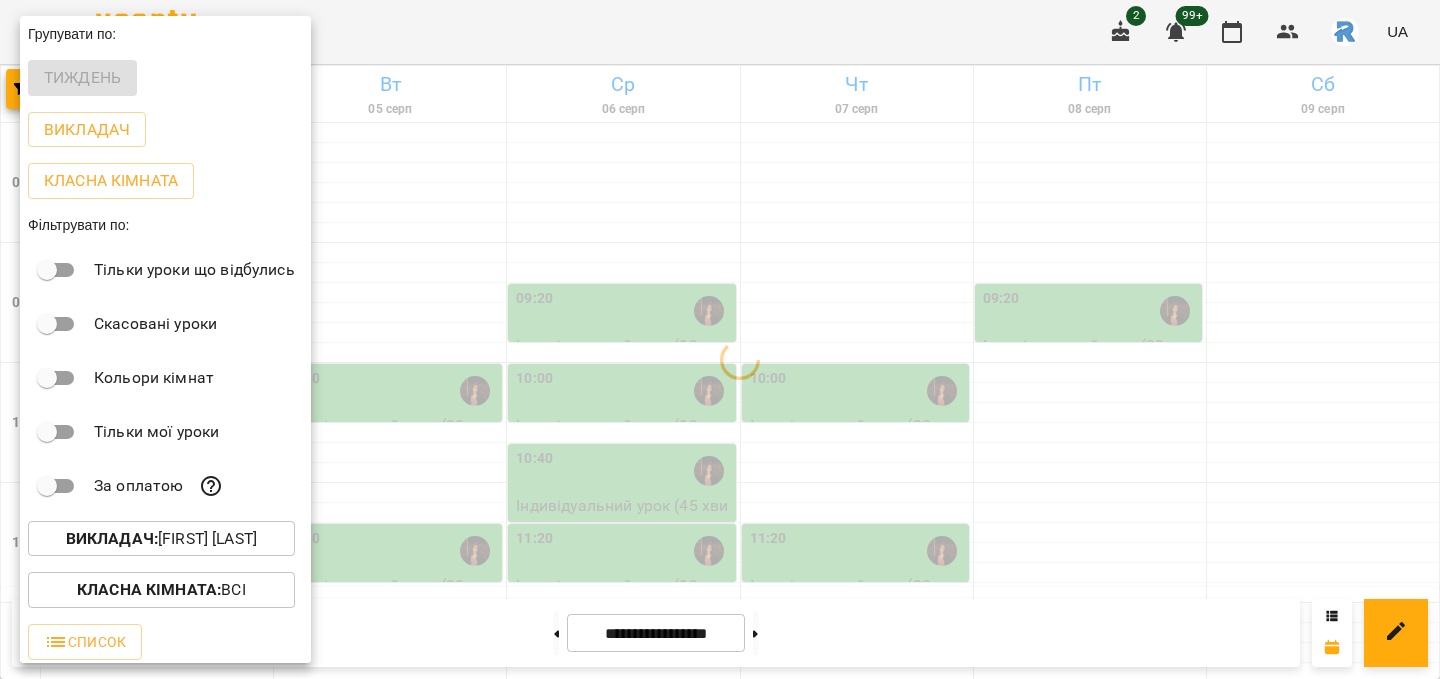 click at bounding box center [720, 339] 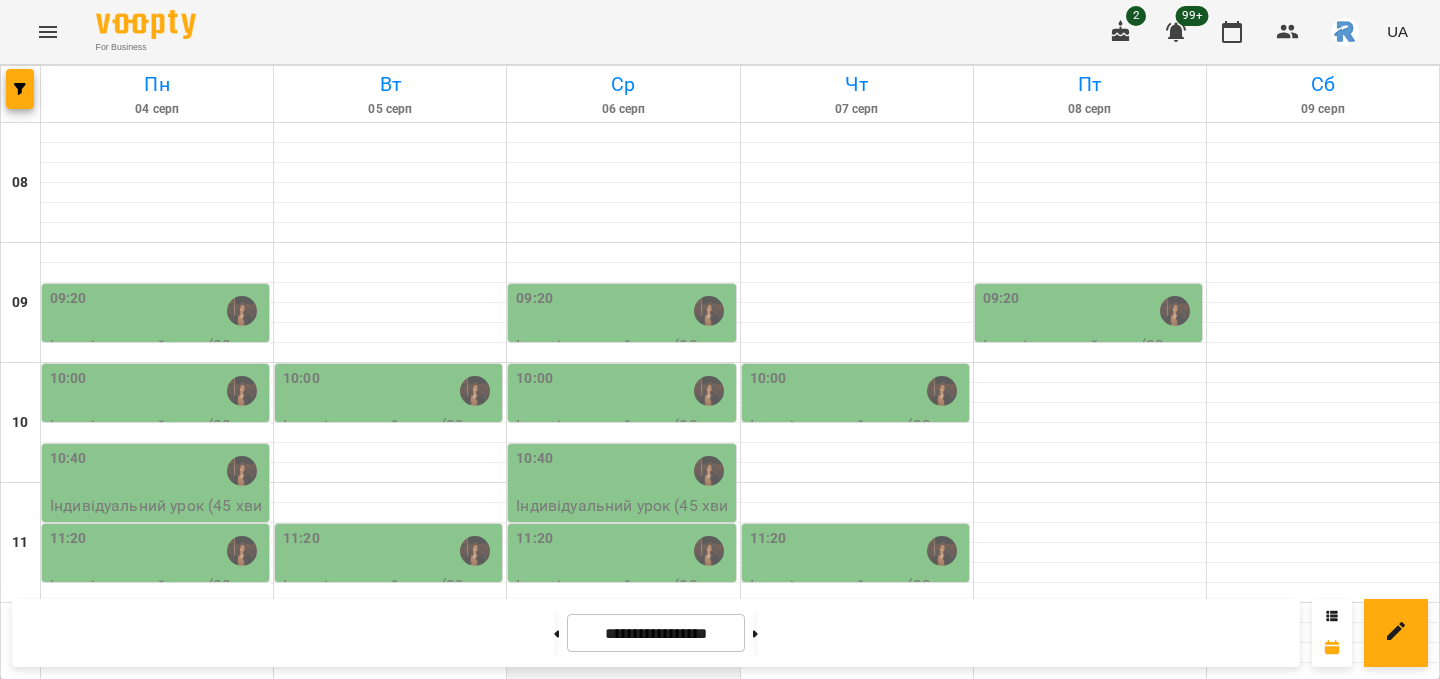 scroll, scrollTop: 645, scrollLeft: 0, axis: vertical 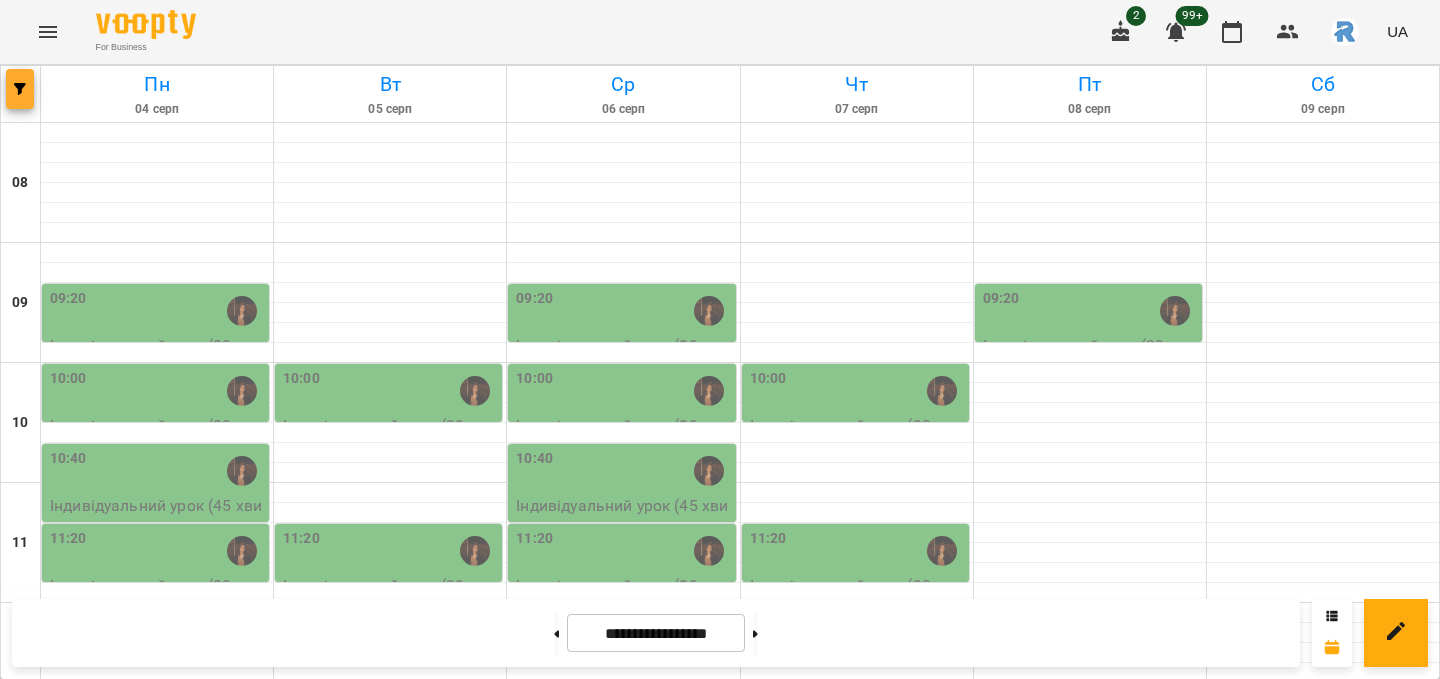 click at bounding box center (20, 89) 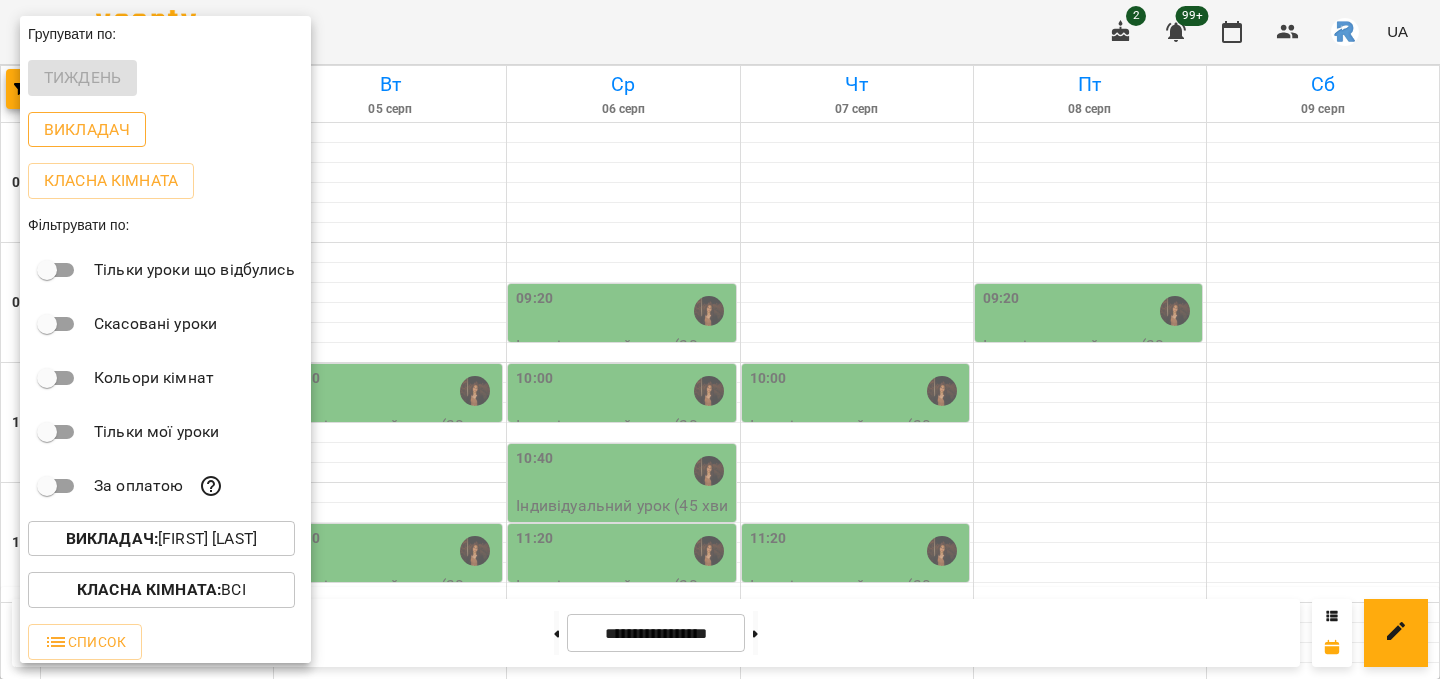 click on "Викладач" at bounding box center (87, 130) 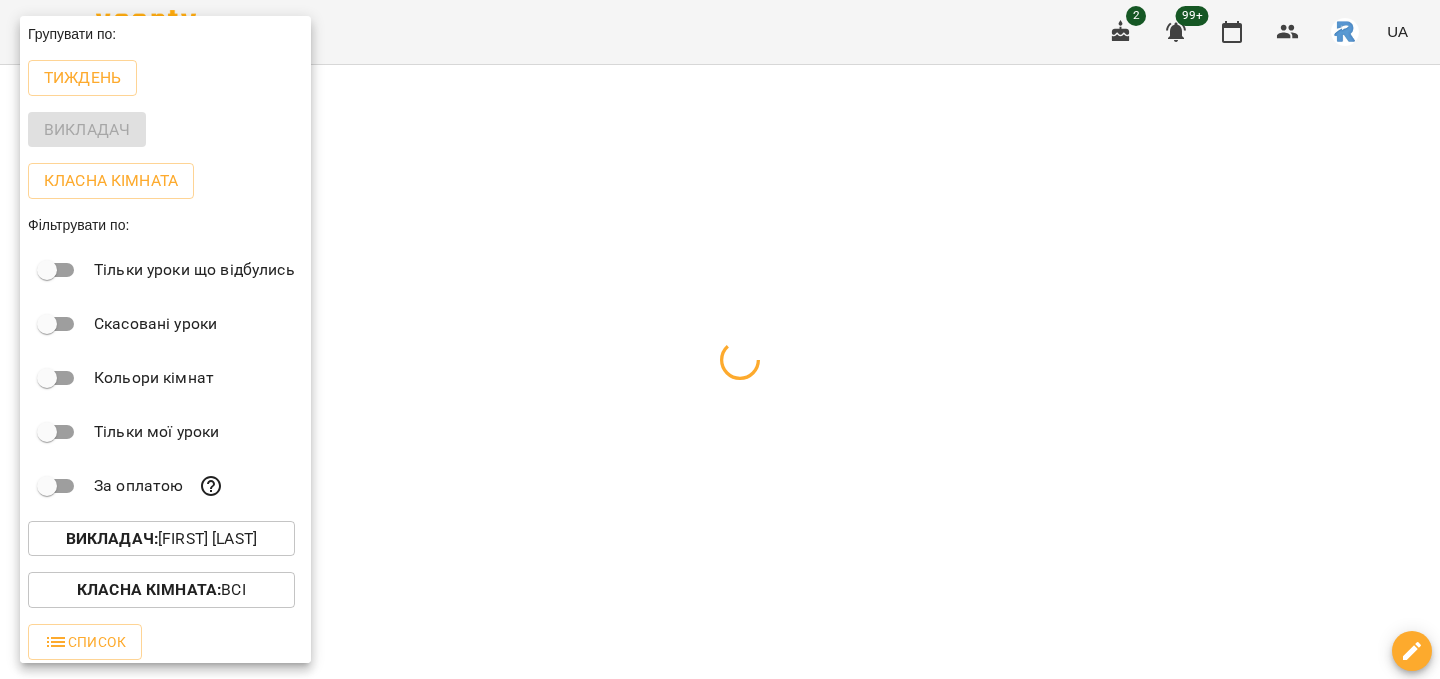 click at bounding box center (720, 339) 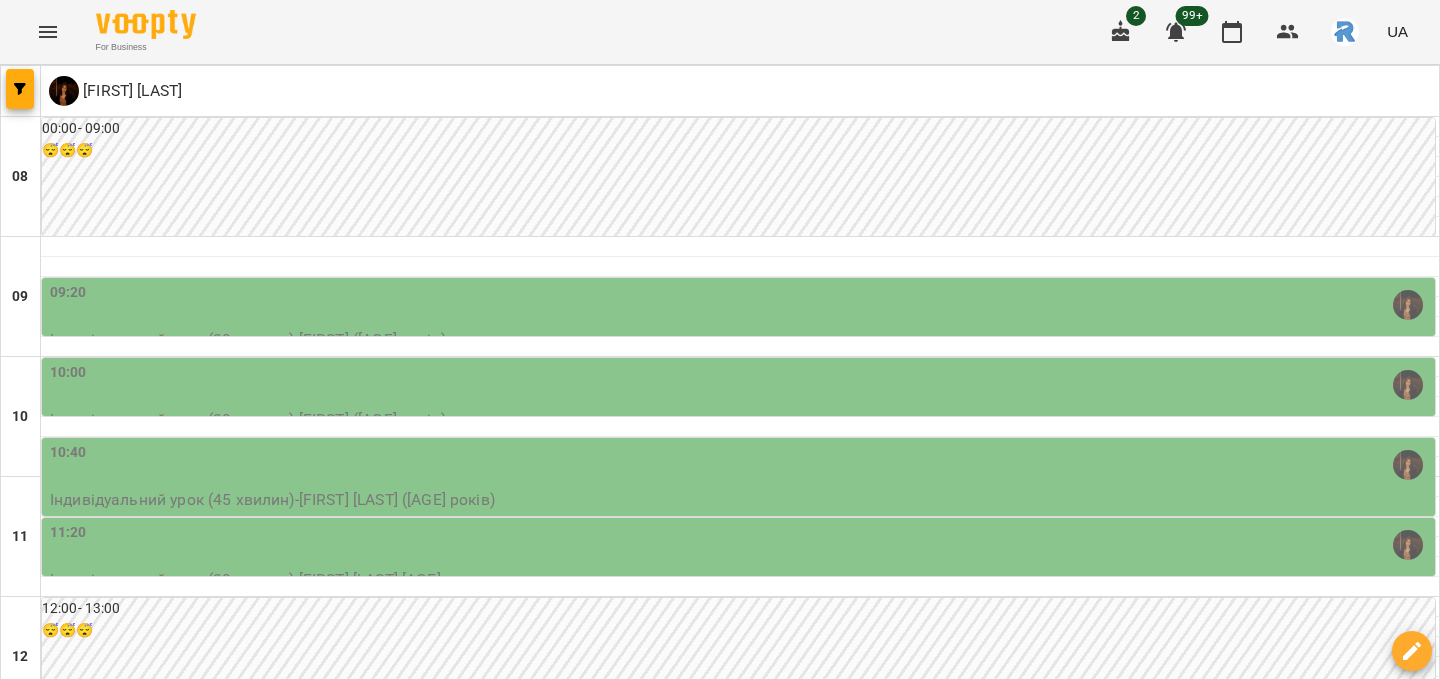 scroll, scrollTop: 250, scrollLeft: 0, axis: vertical 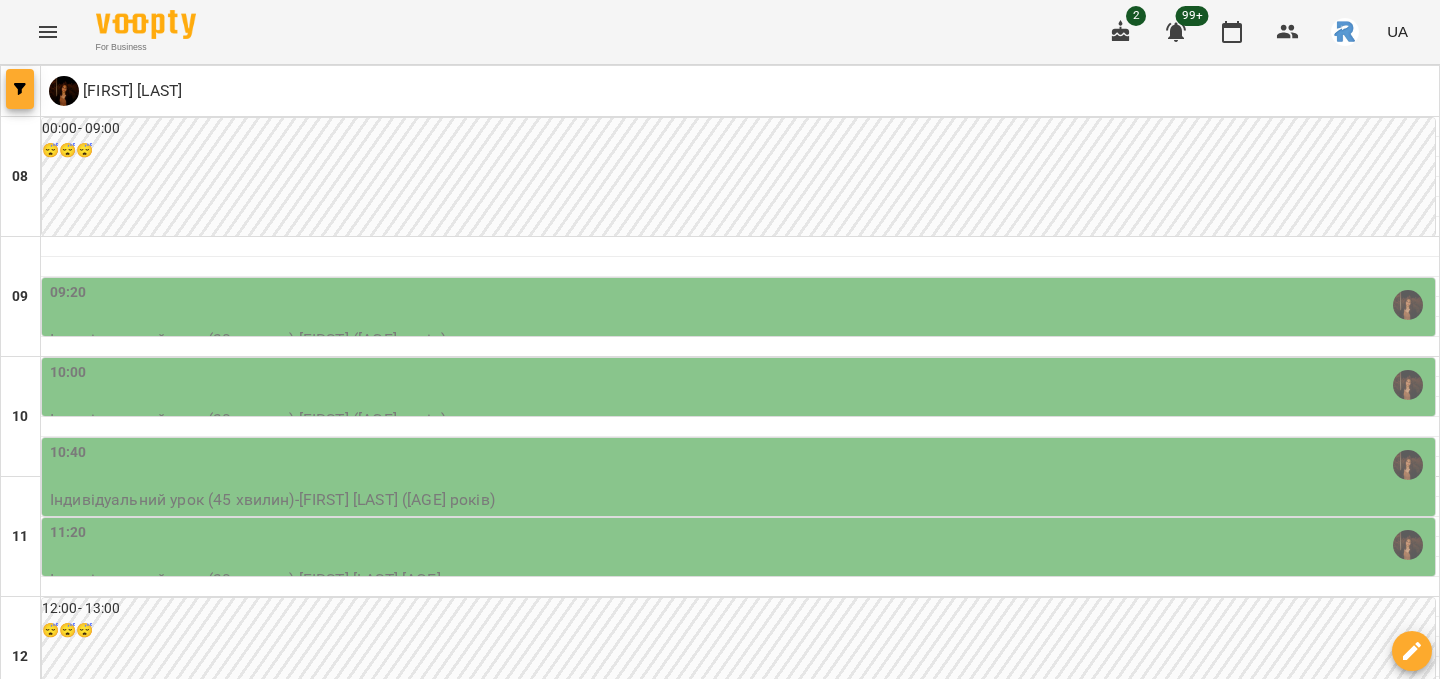 click at bounding box center (20, 89) 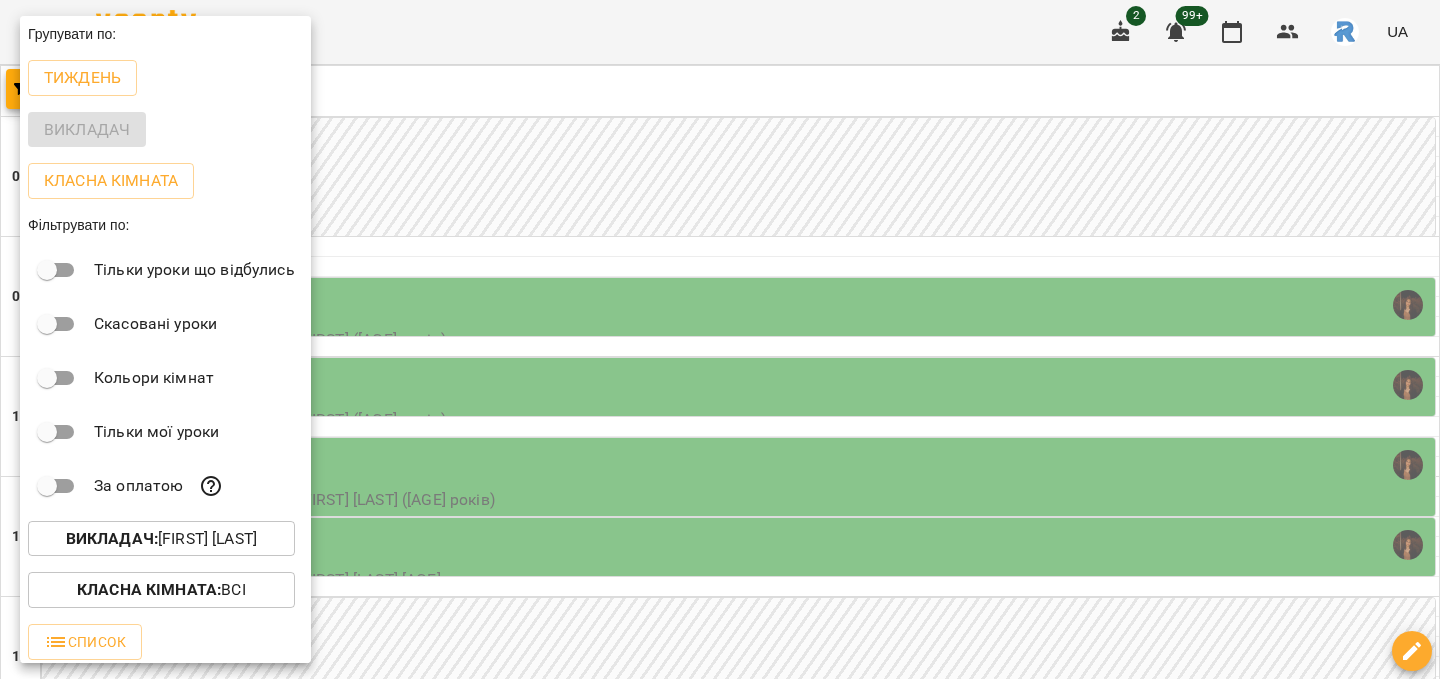 click on "Викладач :  [FIRST] [LAST]" at bounding box center [161, 539] 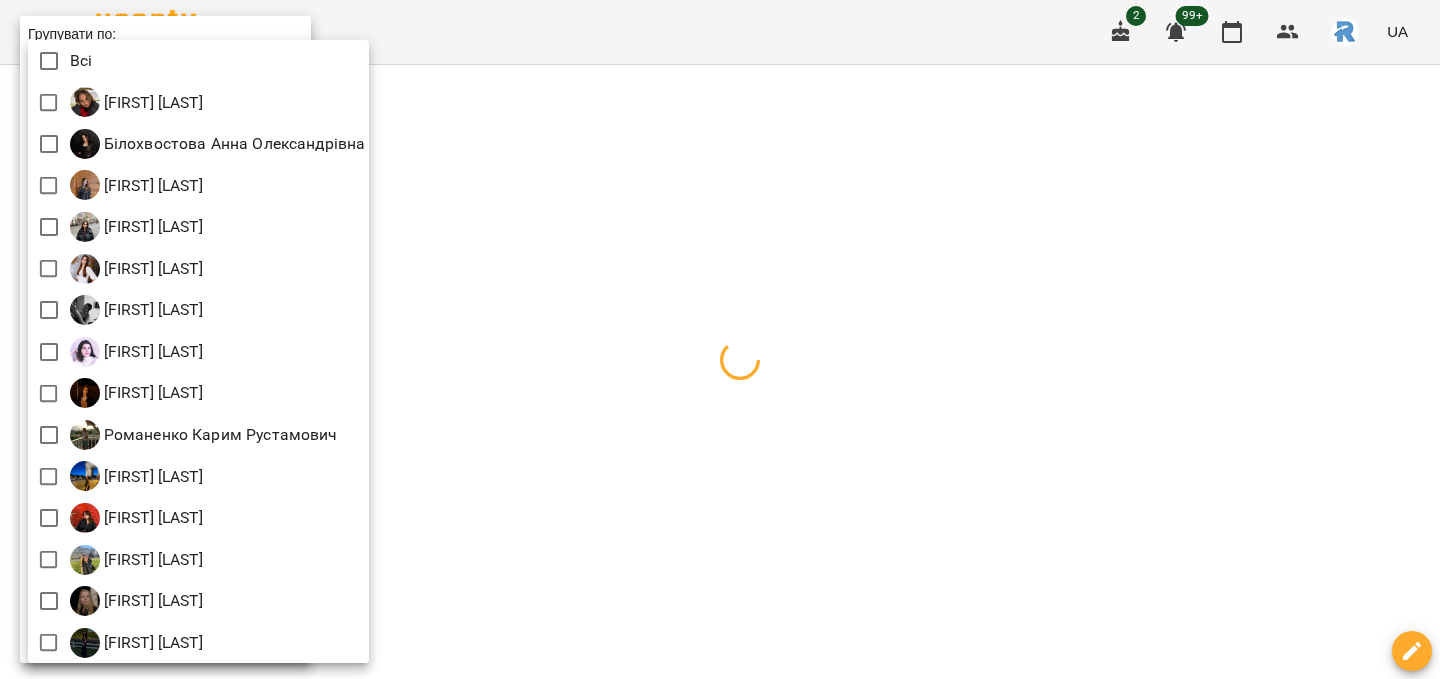 scroll, scrollTop: 4, scrollLeft: 0, axis: vertical 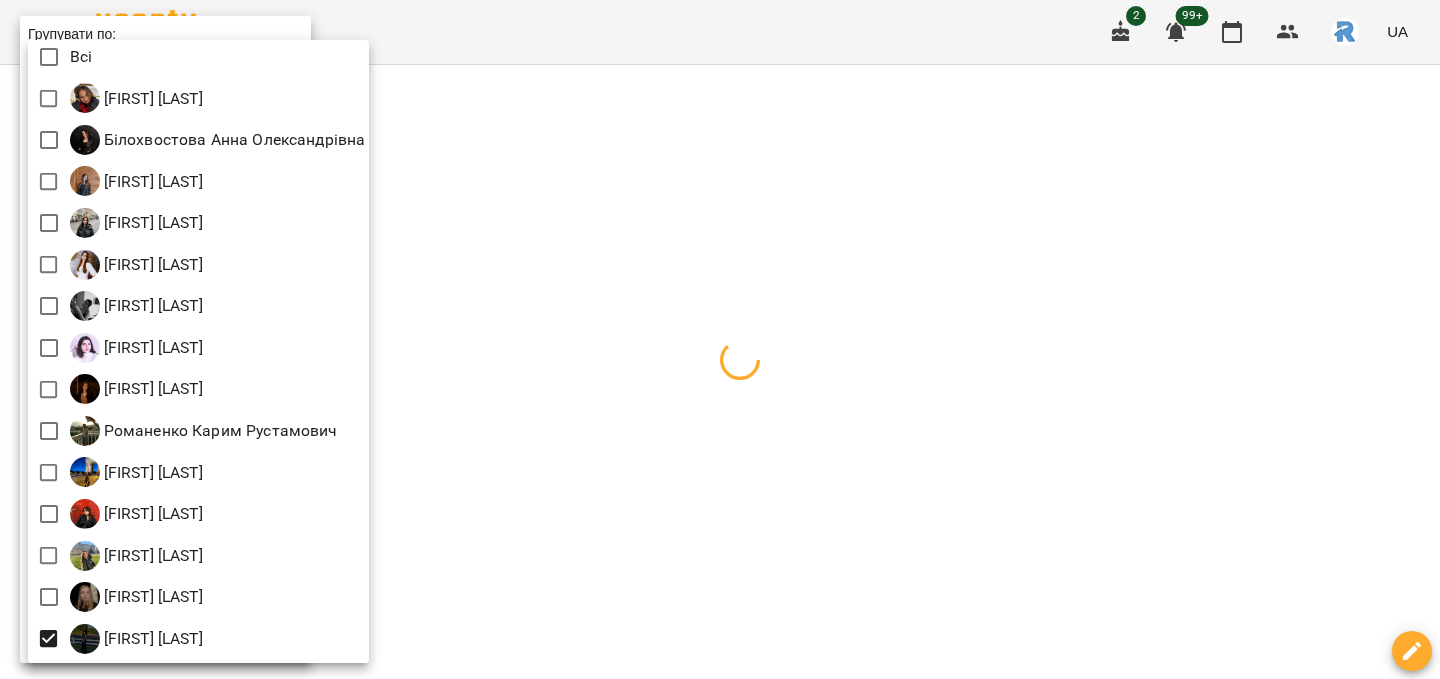 click at bounding box center (720, 339) 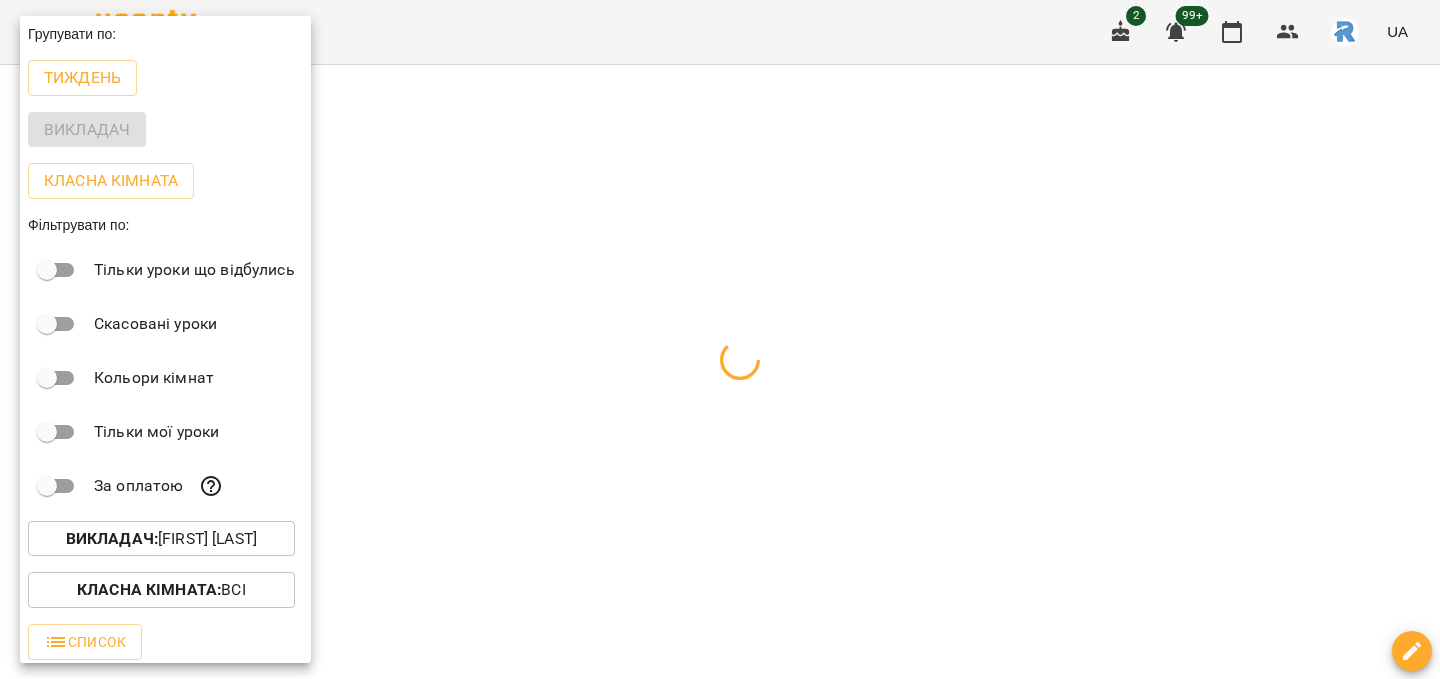 click at bounding box center [720, 339] 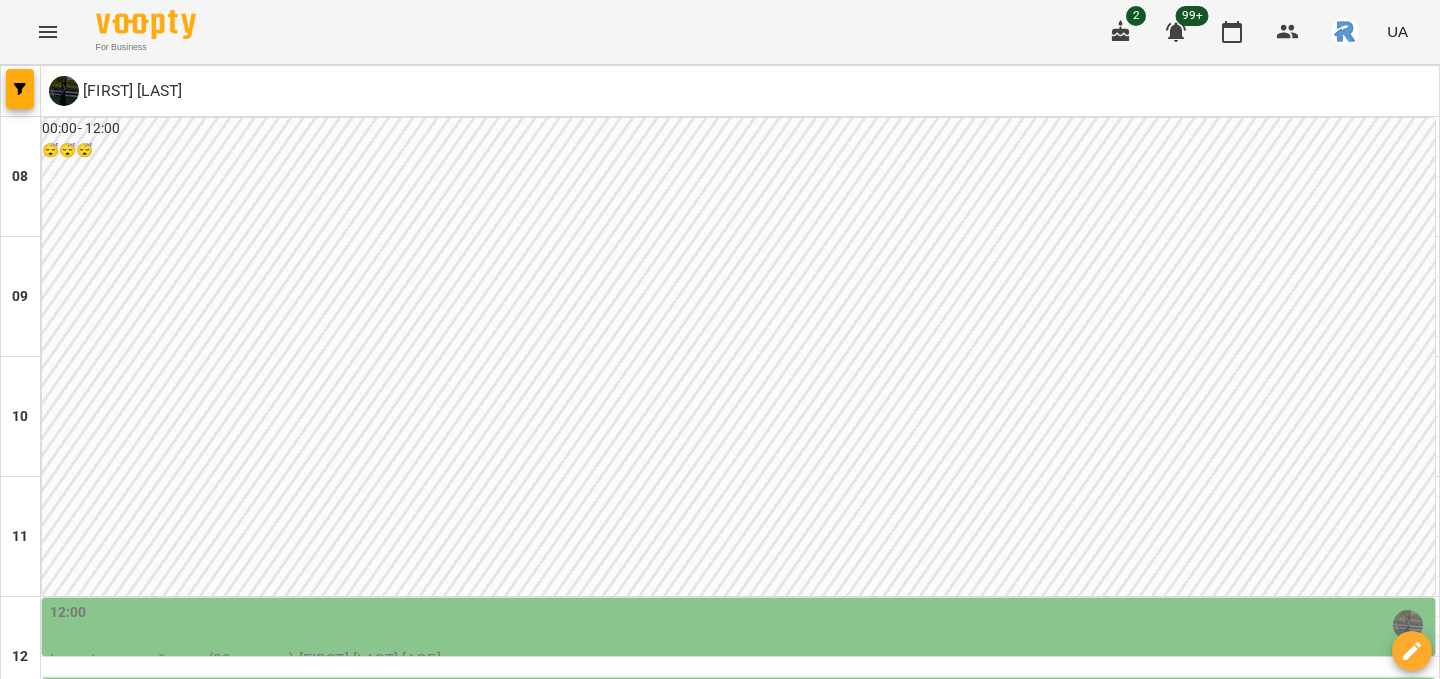 click 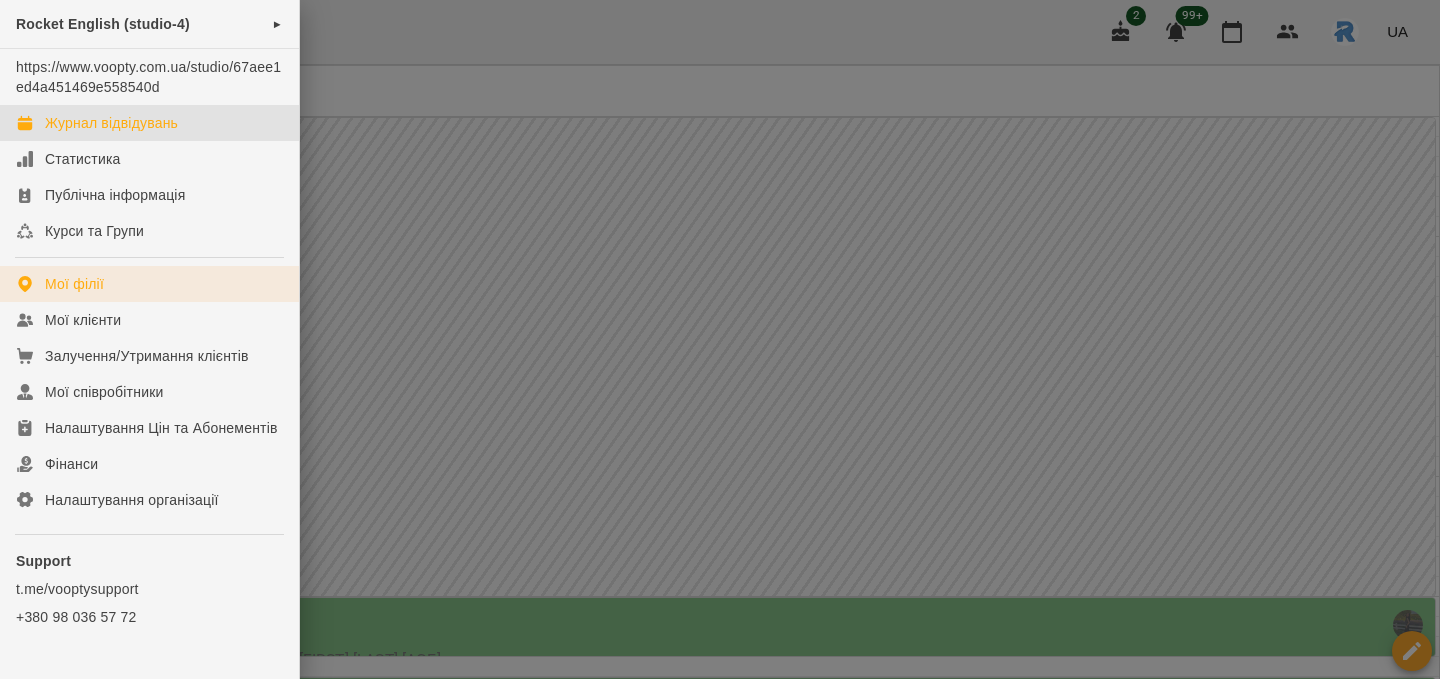 click on "Мої філії" at bounding box center (74, 284) 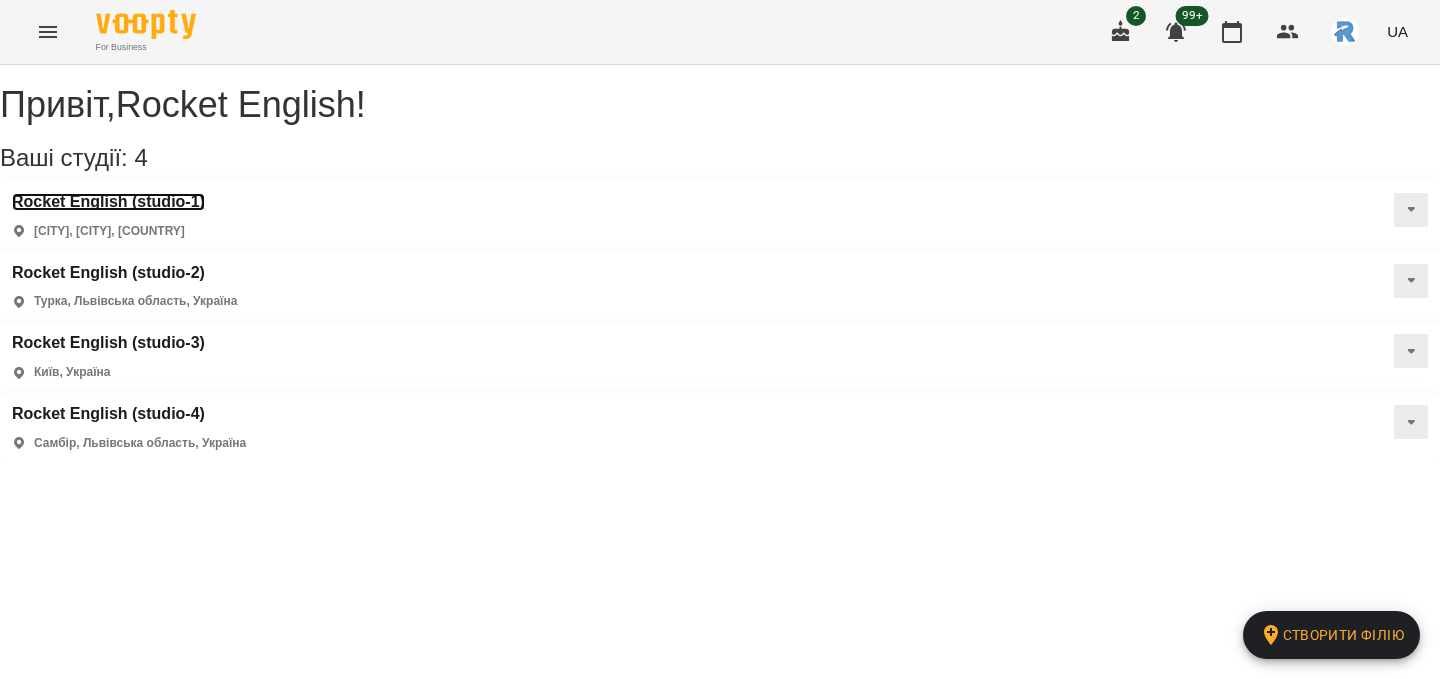 click on "Rocket English (studio-1)" at bounding box center (108, 202) 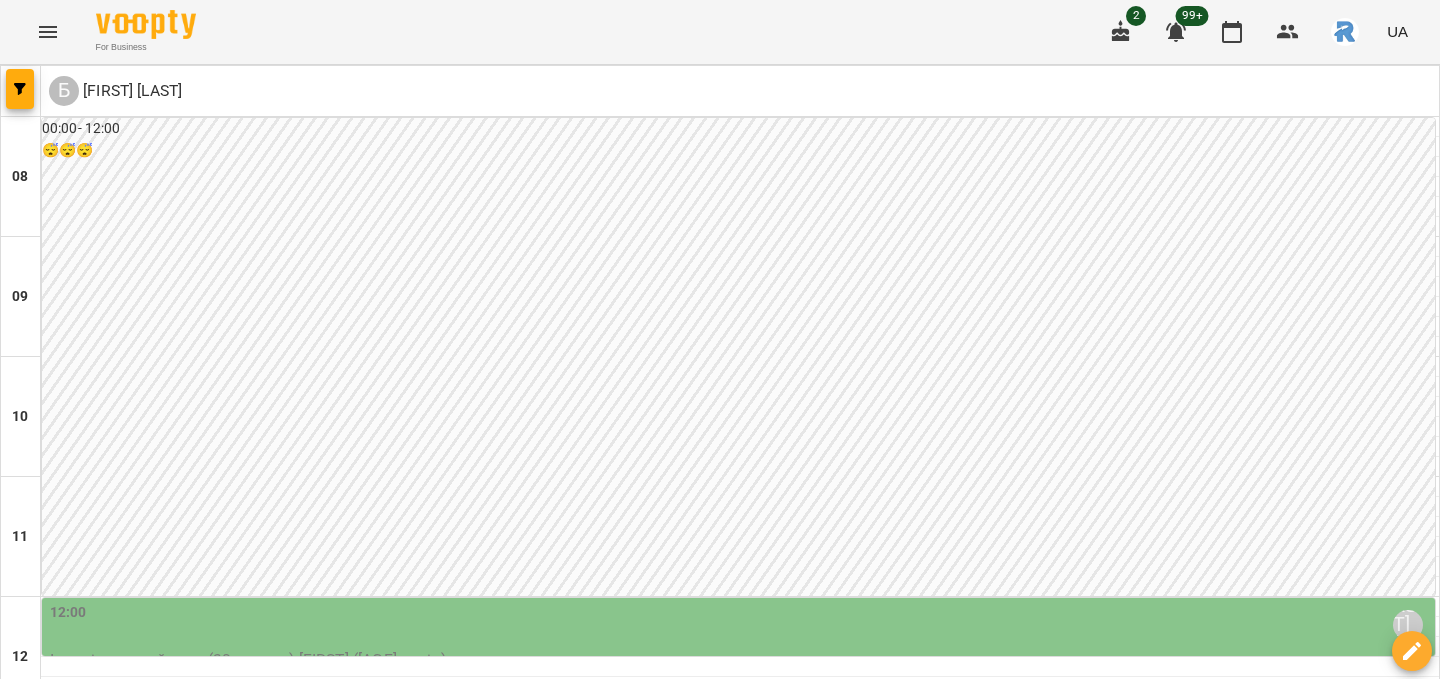 scroll, scrollTop: 332, scrollLeft: 0, axis: vertical 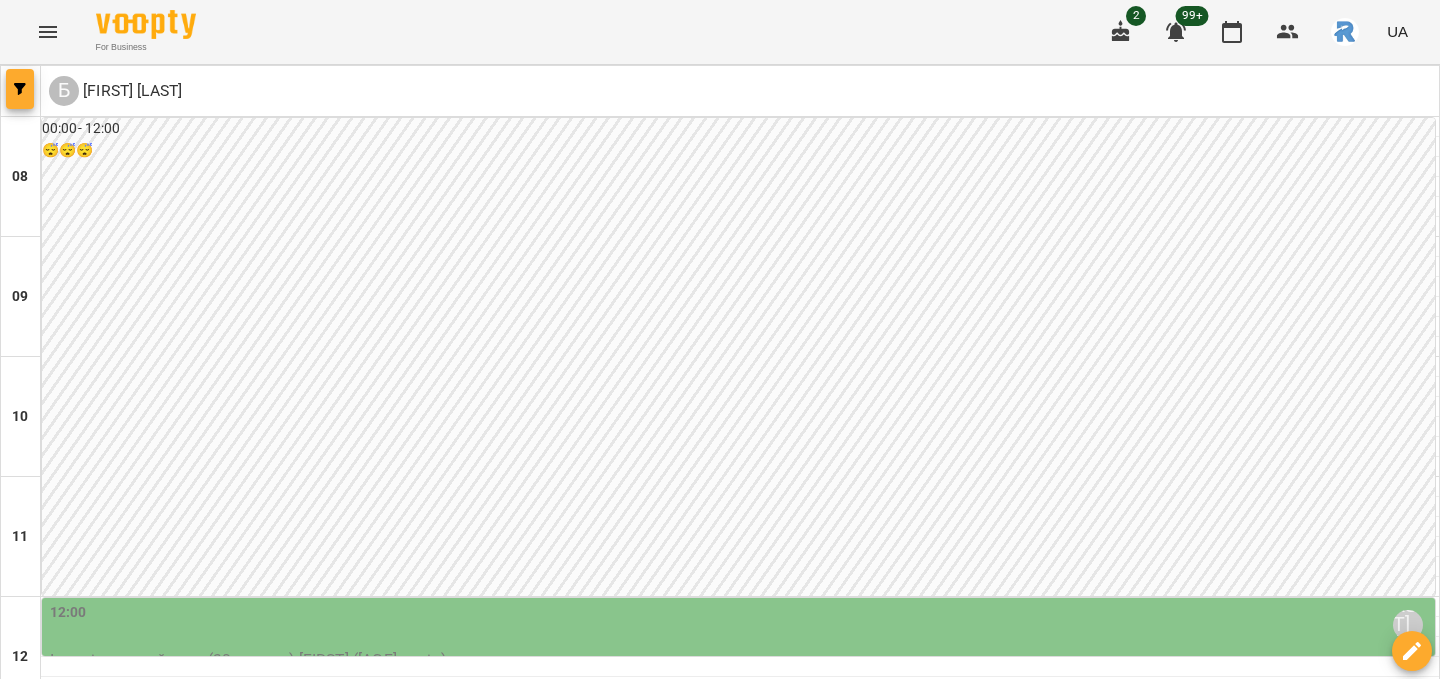 click at bounding box center (20, 89) 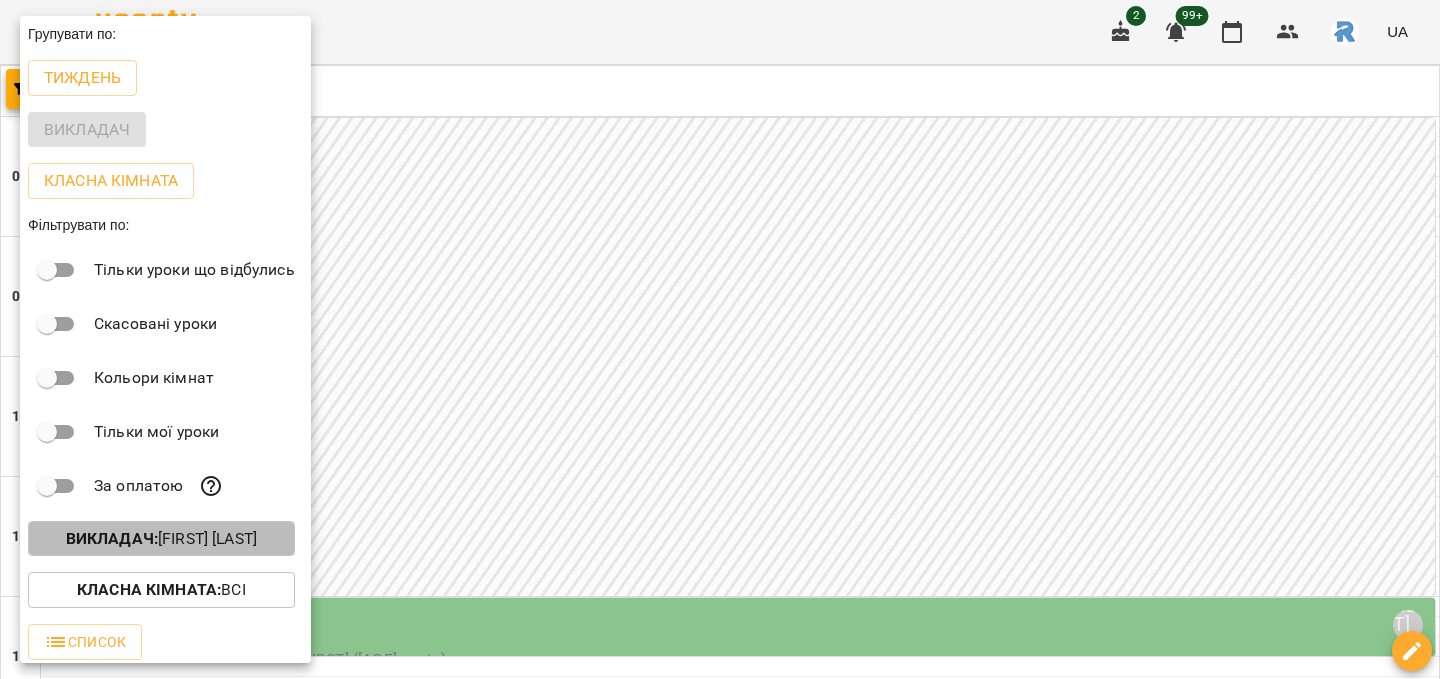 click on "Викладач :  [FIRST] [LAST]" at bounding box center [161, 539] 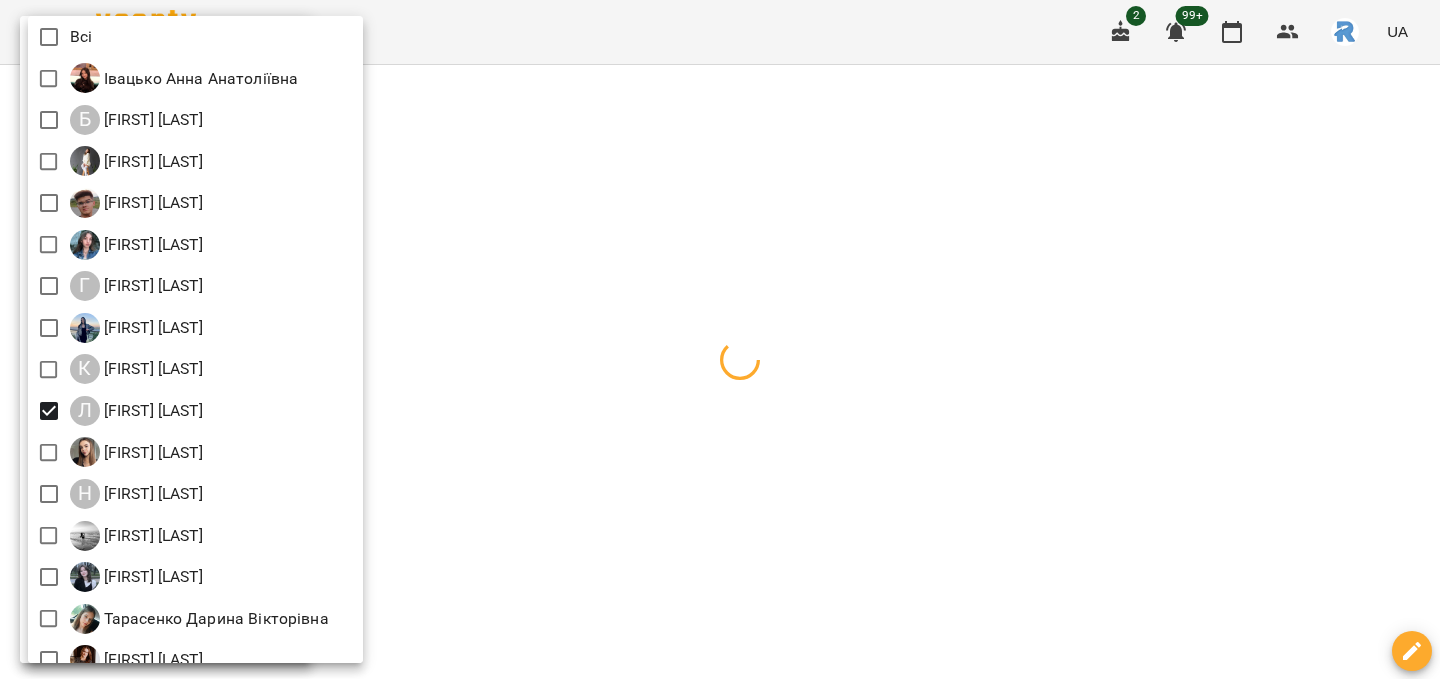 click at bounding box center (720, 339) 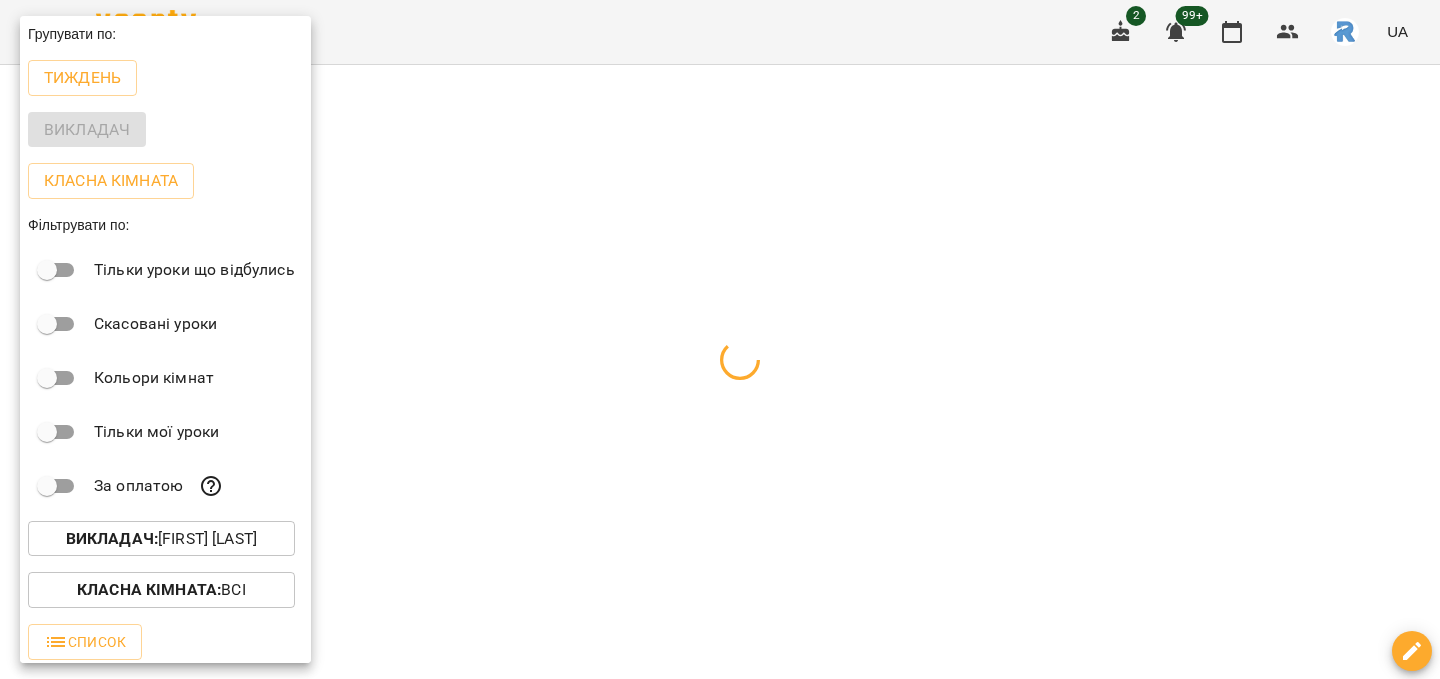 click at bounding box center (720, 339) 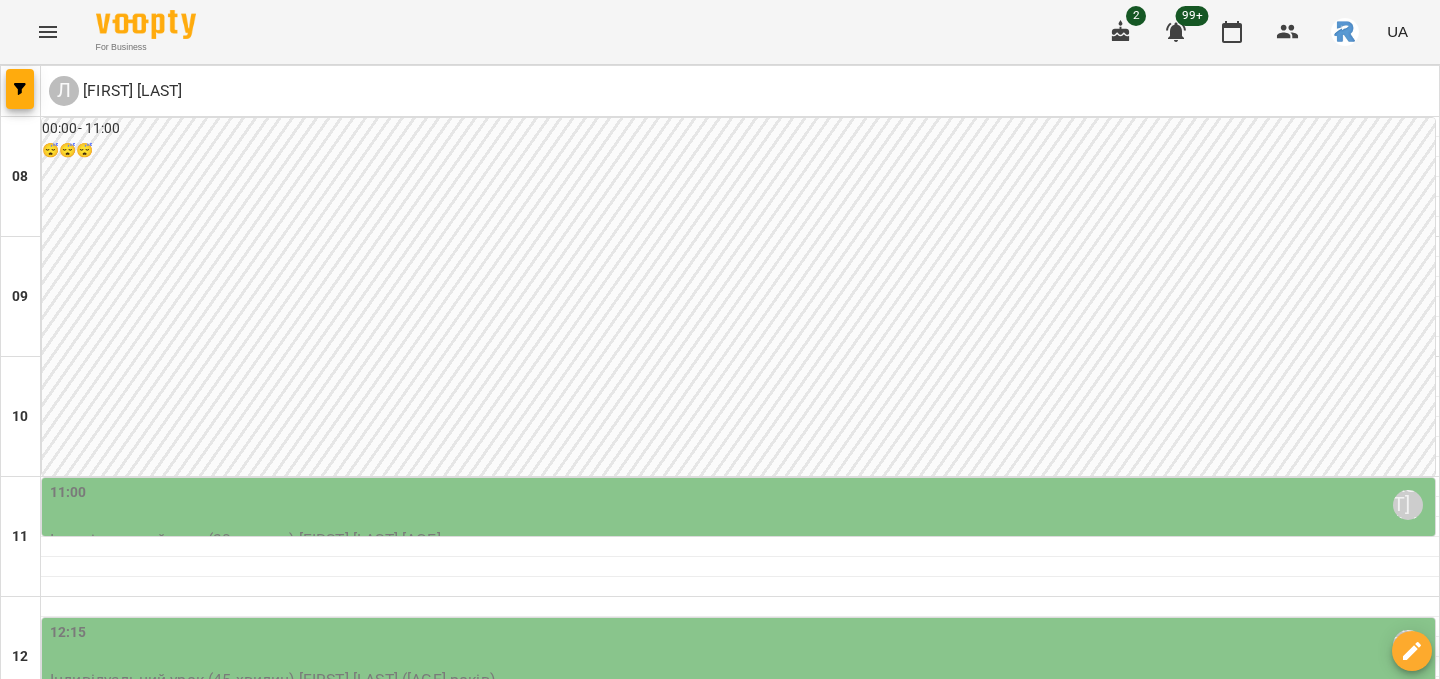 scroll, scrollTop: 258, scrollLeft: 0, axis: vertical 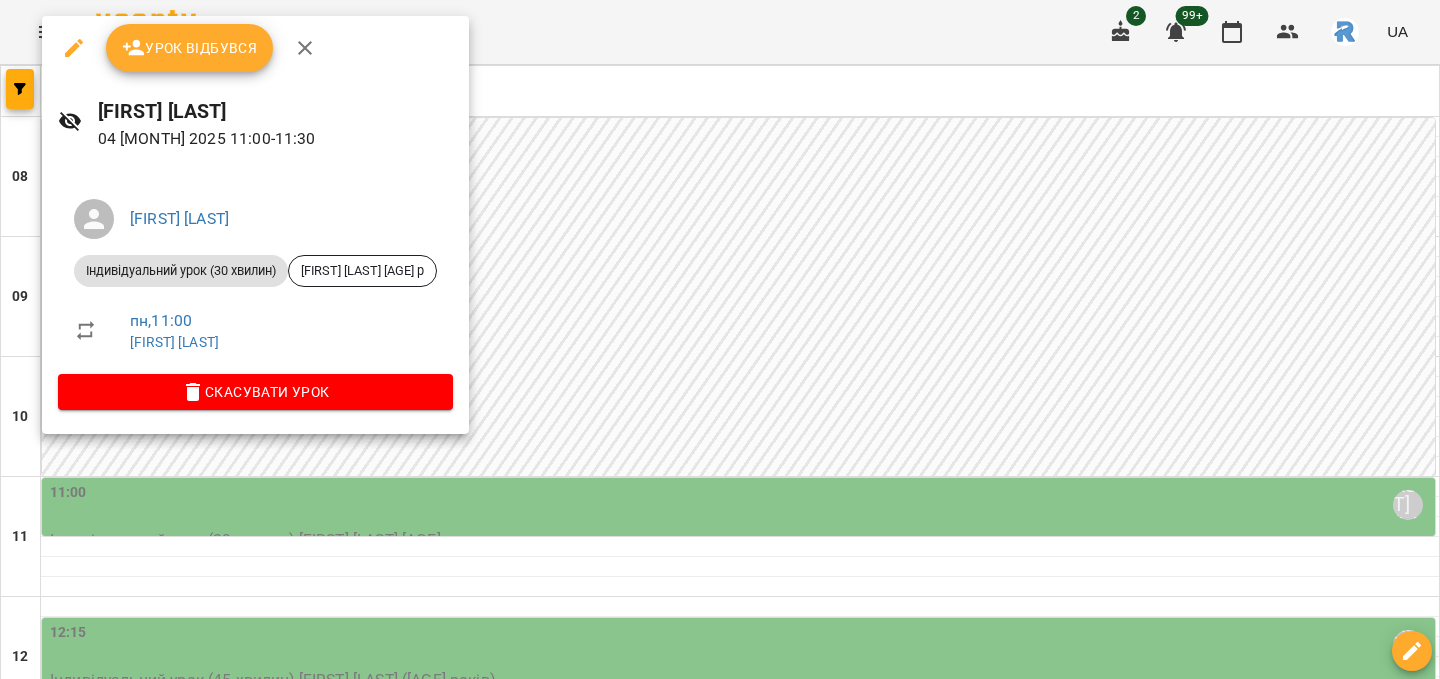 click at bounding box center [720, 339] 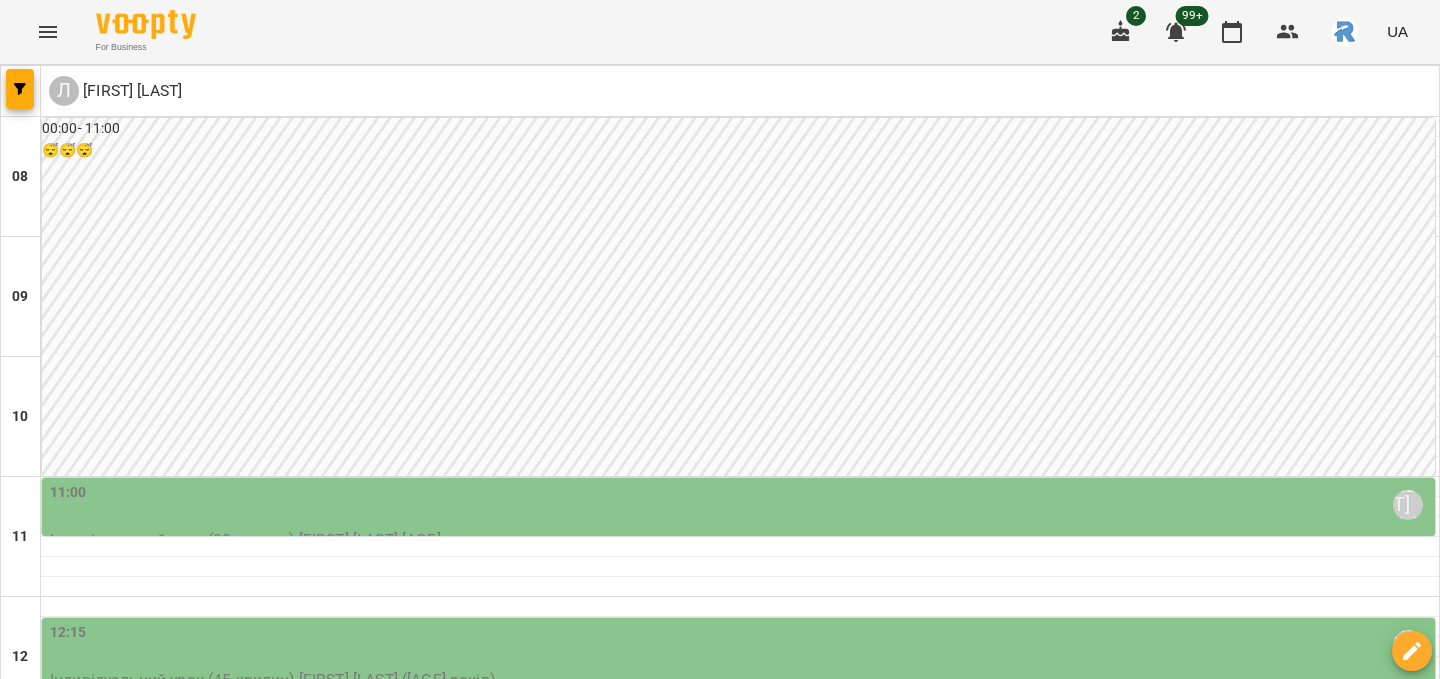 click at bounding box center (620, 1888) 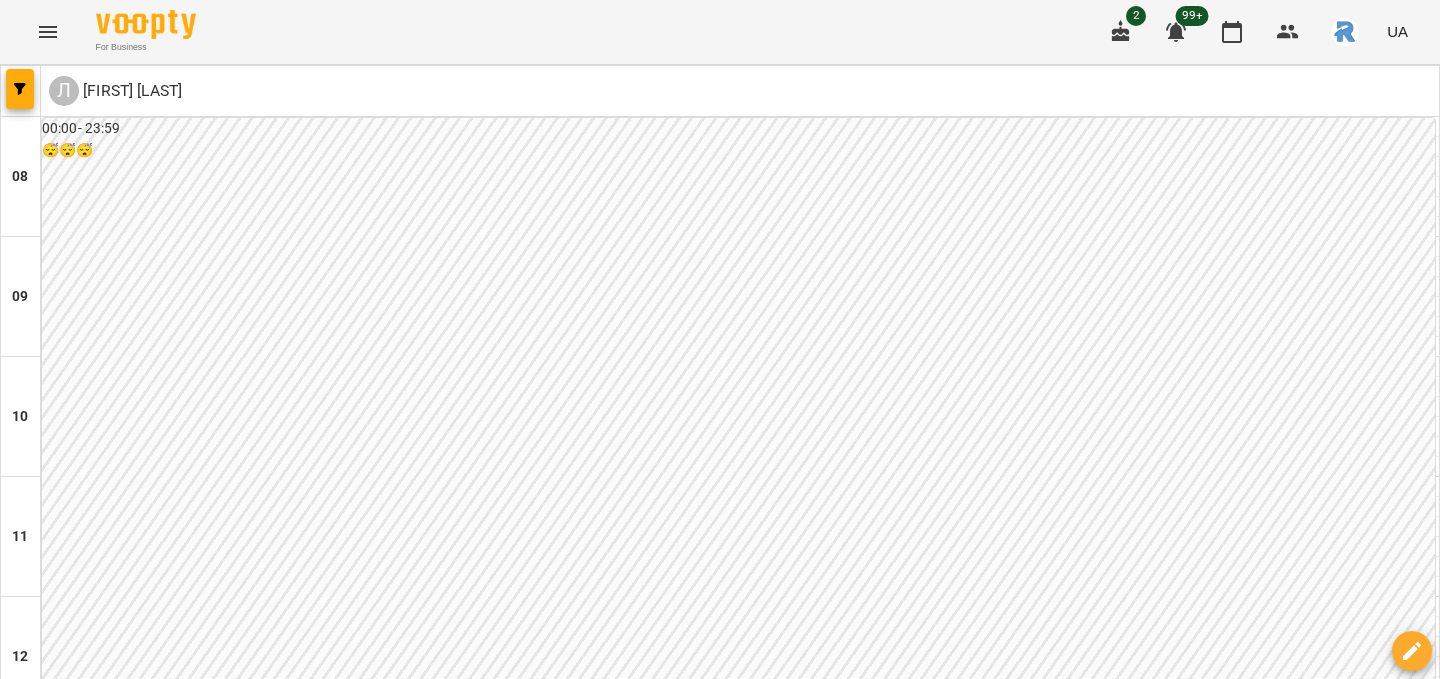 click on "ср" at bounding box center [428, 1823] 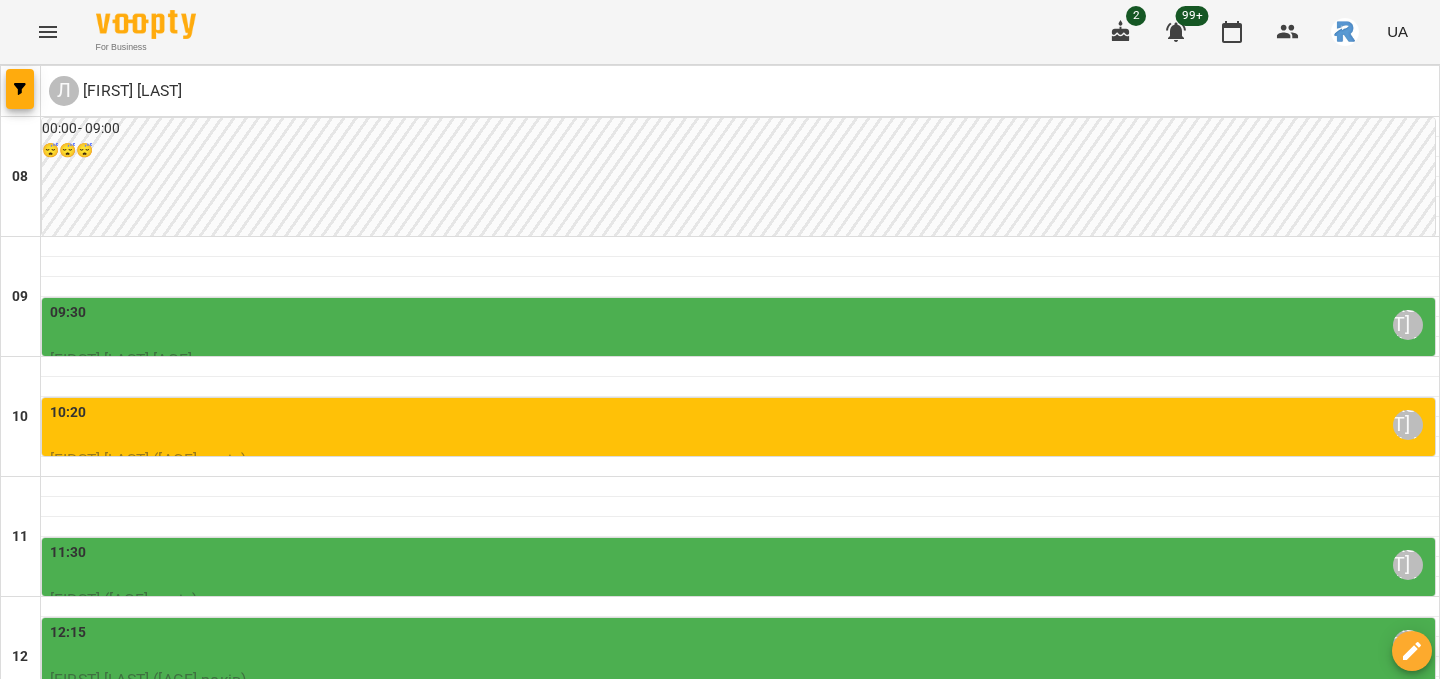 scroll, scrollTop: 39, scrollLeft: 0, axis: vertical 